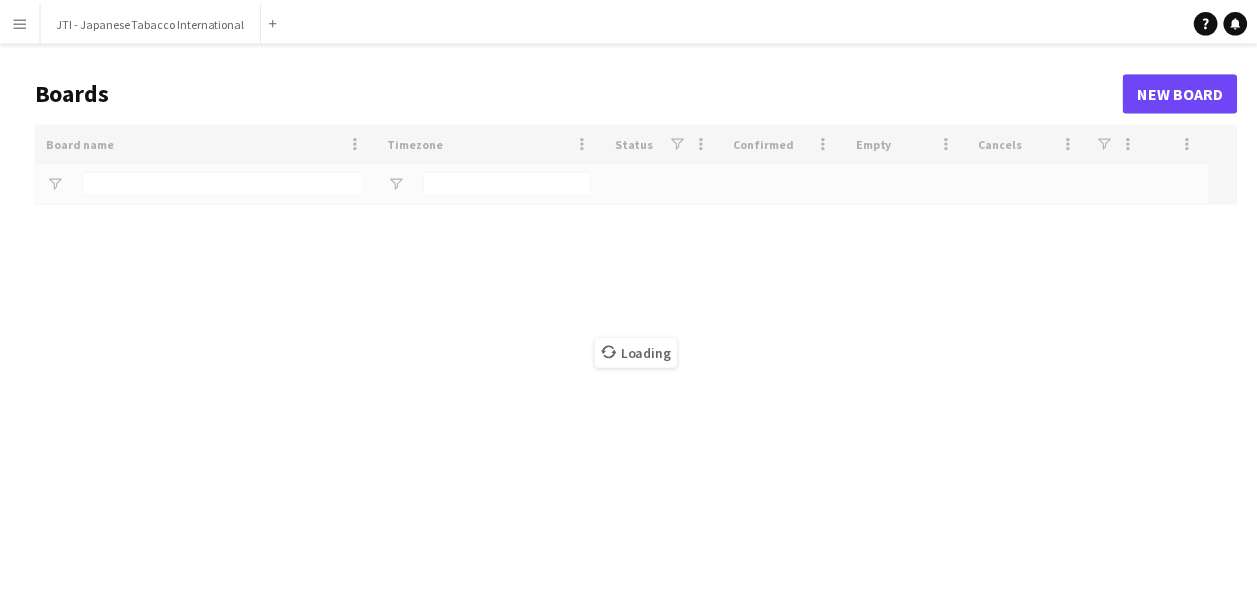 scroll, scrollTop: 0, scrollLeft: 0, axis: both 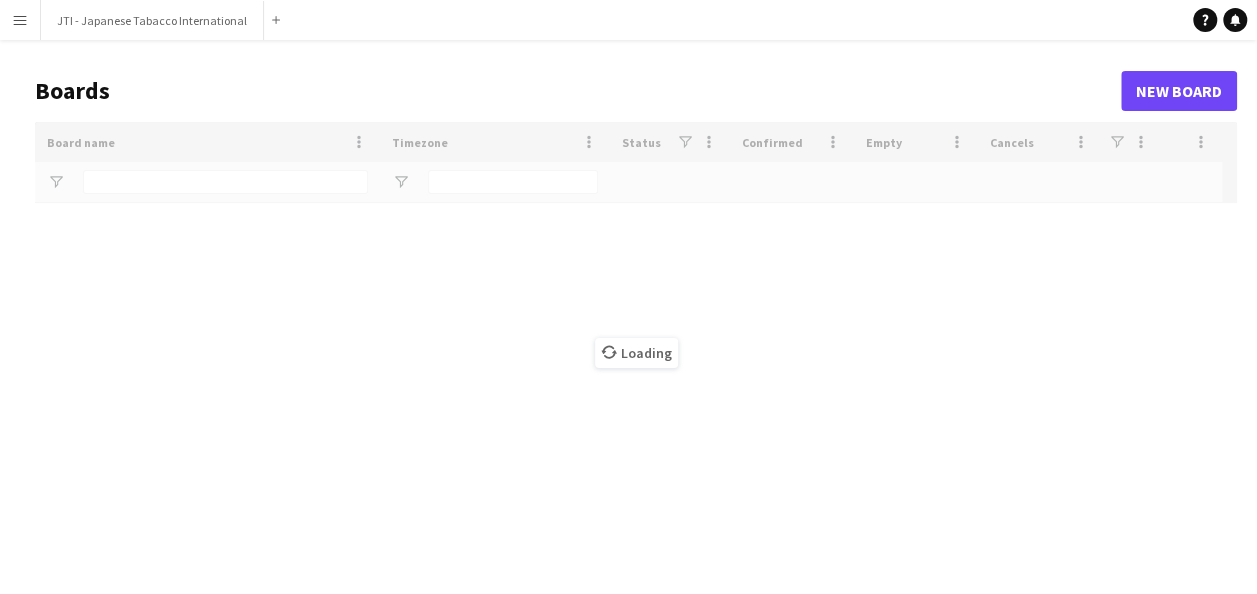 type on "***" 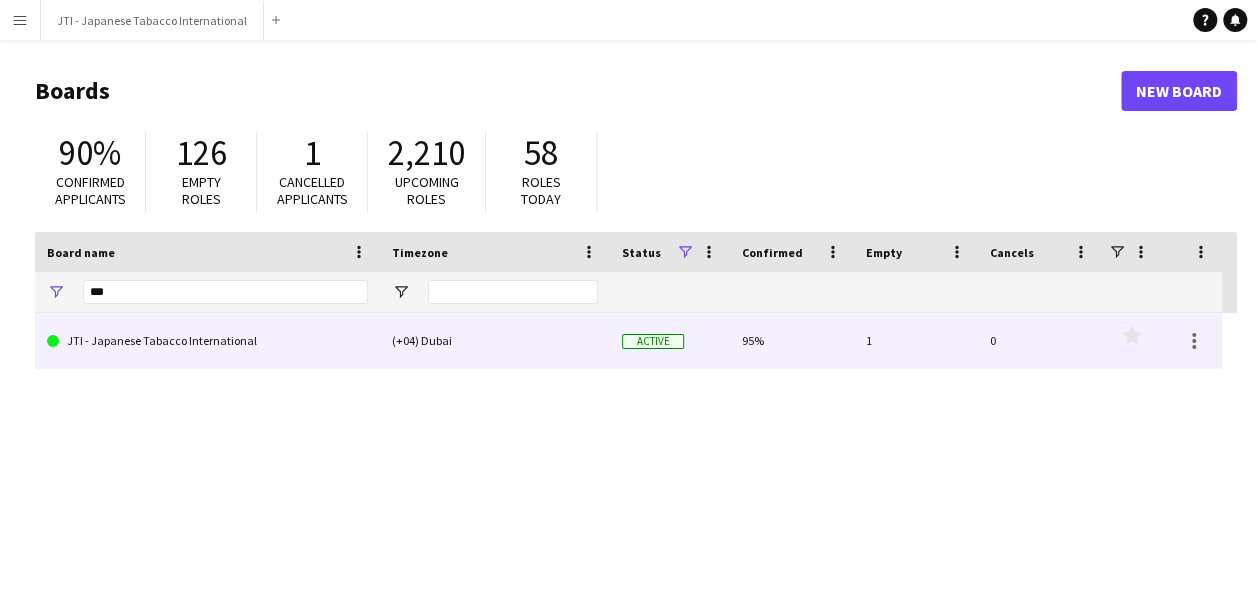 click on "JTI - Japanese Tabacco International" 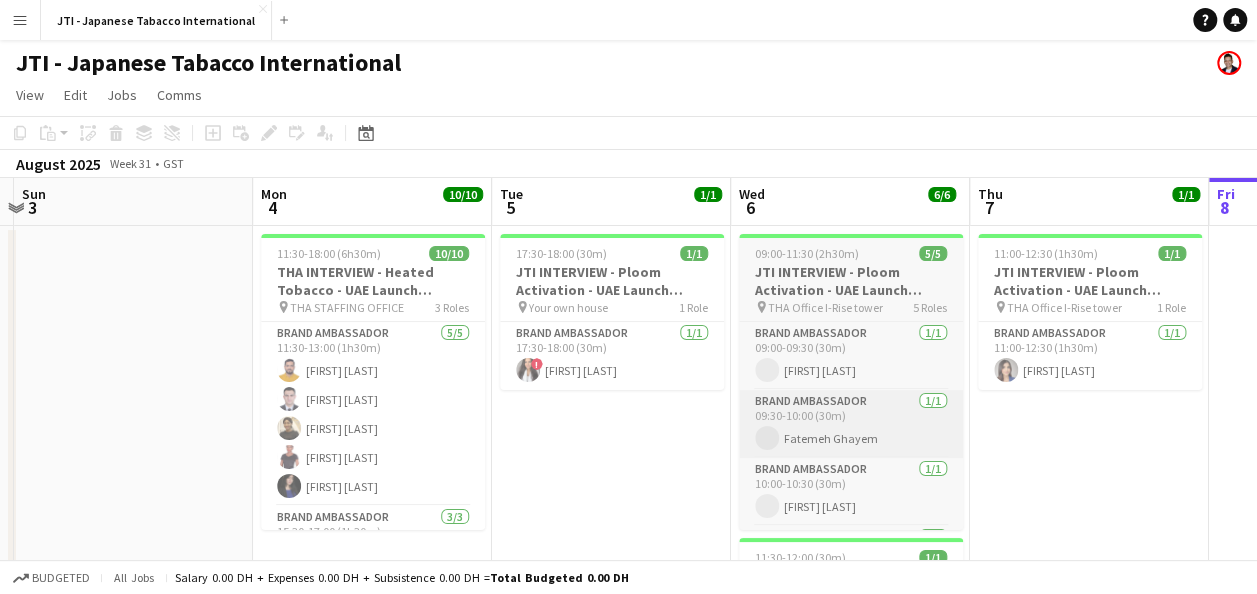scroll, scrollTop: 0, scrollLeft: 463, axis: horizontal 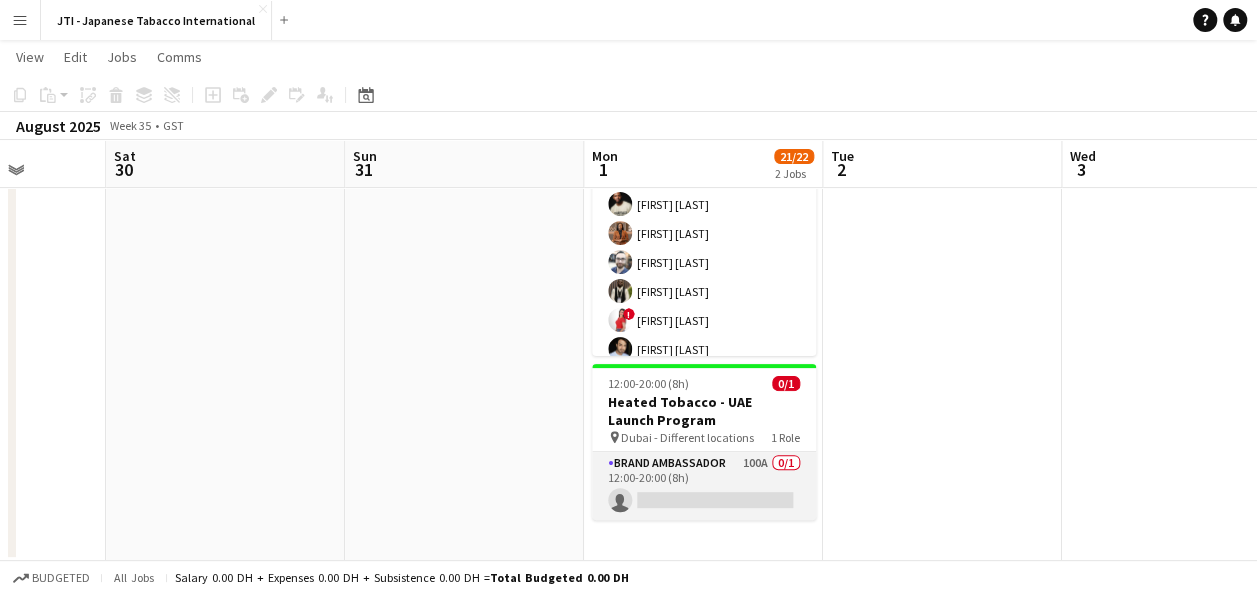 click on "Brand Ambassador    100A   0/1   12:00-20:00 (8h)
single-neutral-actions" at bounding box center [704, 486] 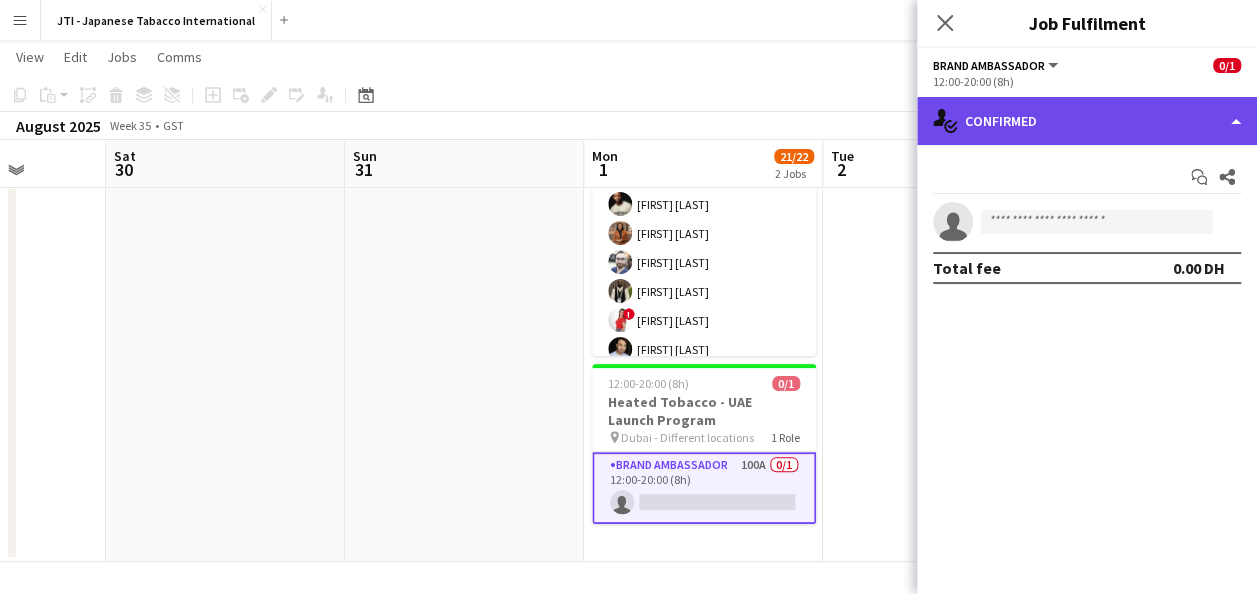 click on "single-neutral-actions-check-2
Confirmed" 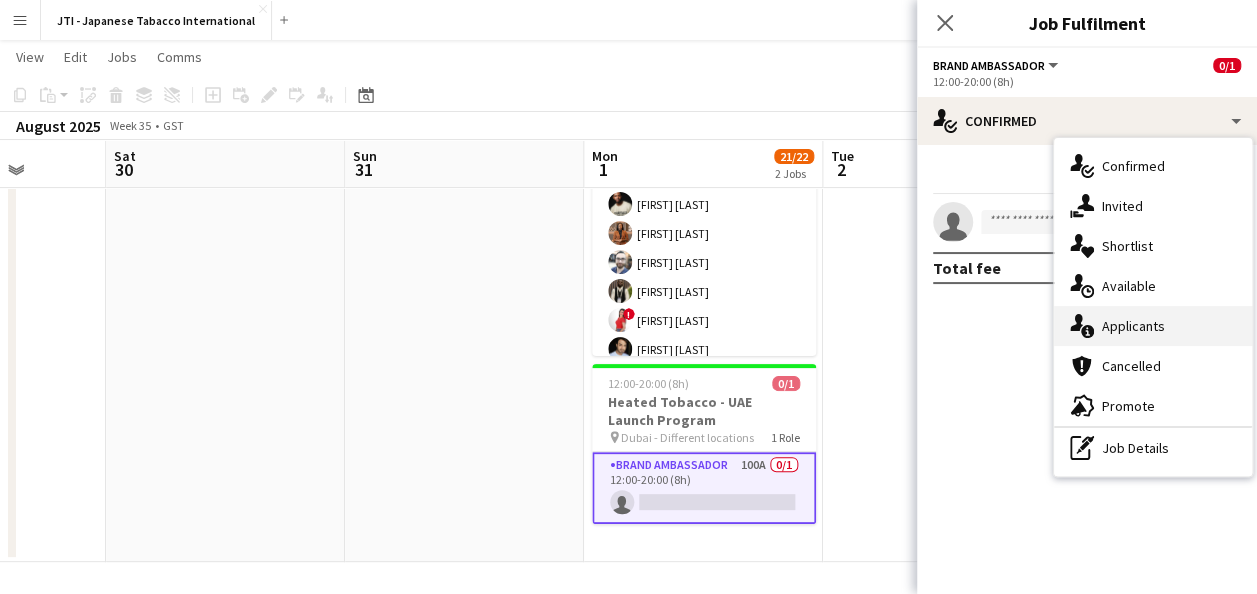 click on "single-neutral-actions-information
Applicants" at bounding box center (1153, 326) 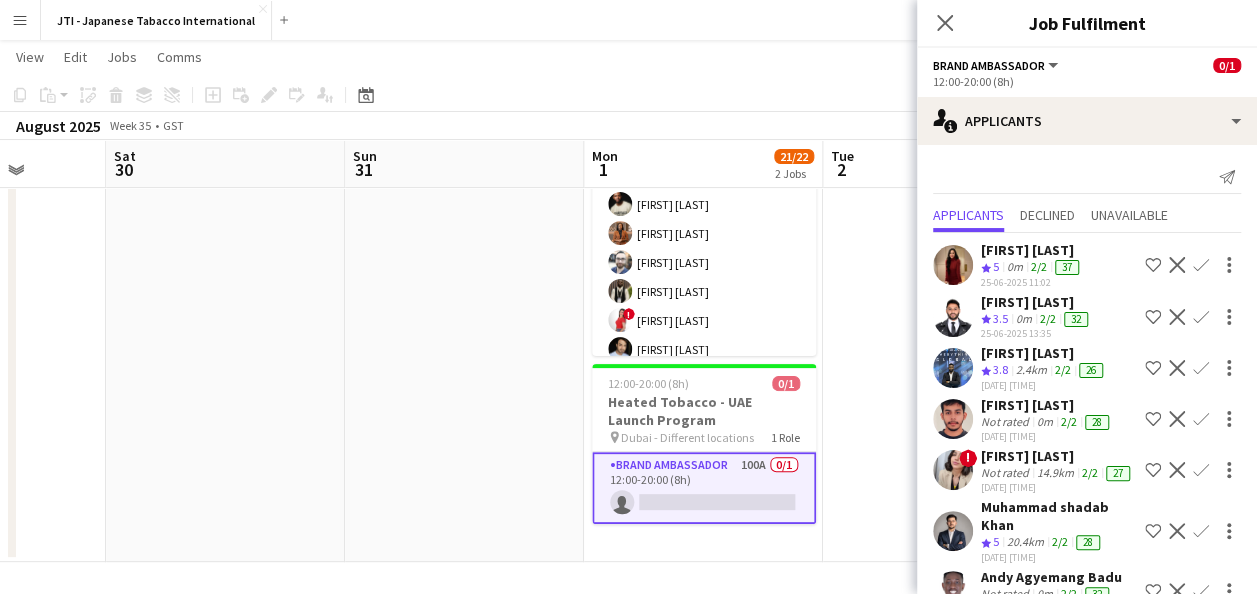 click on "2.4km" at bounding box center (1045, 422) 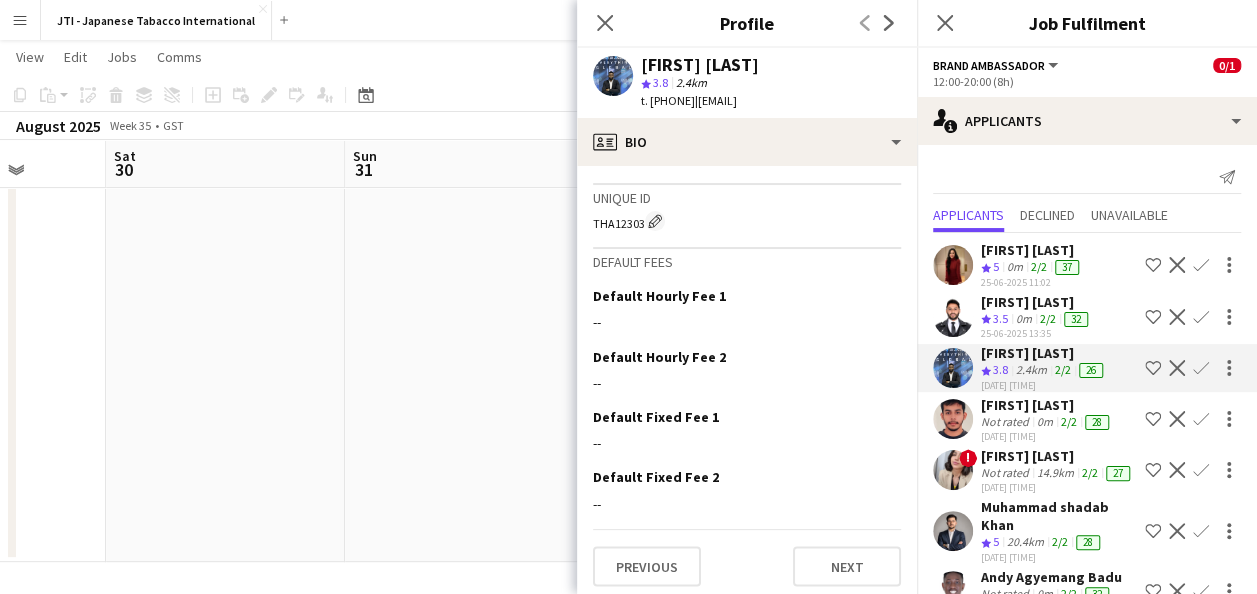 scroll, scrollTop: 1552, scrollLeft: 0, axis: vertical 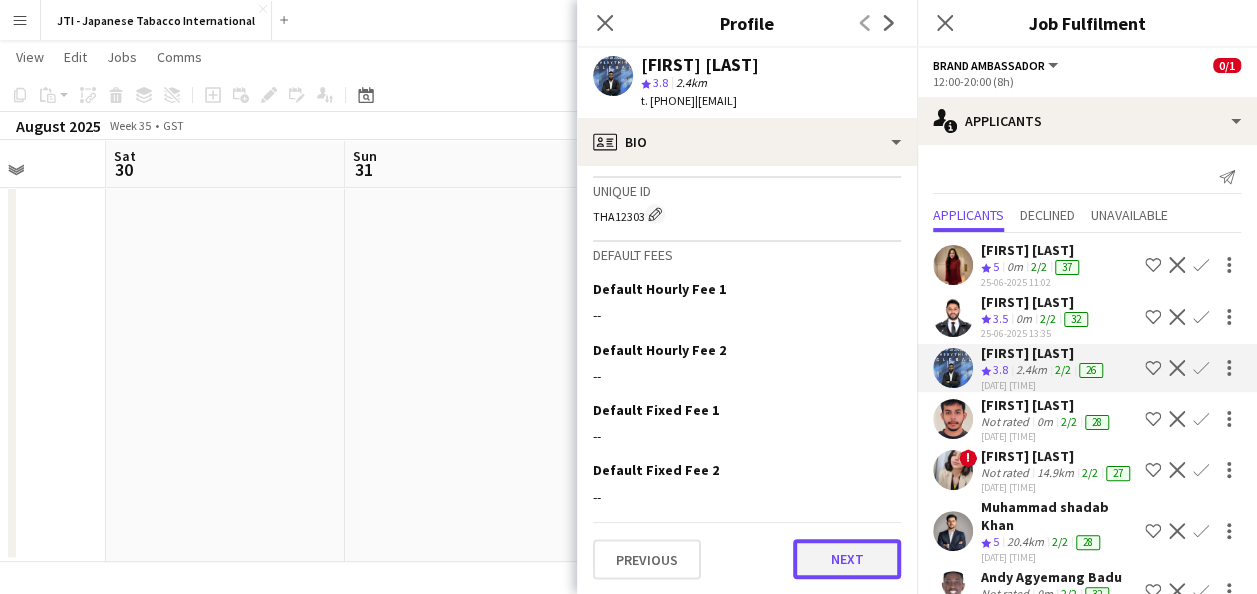 click on "Next" 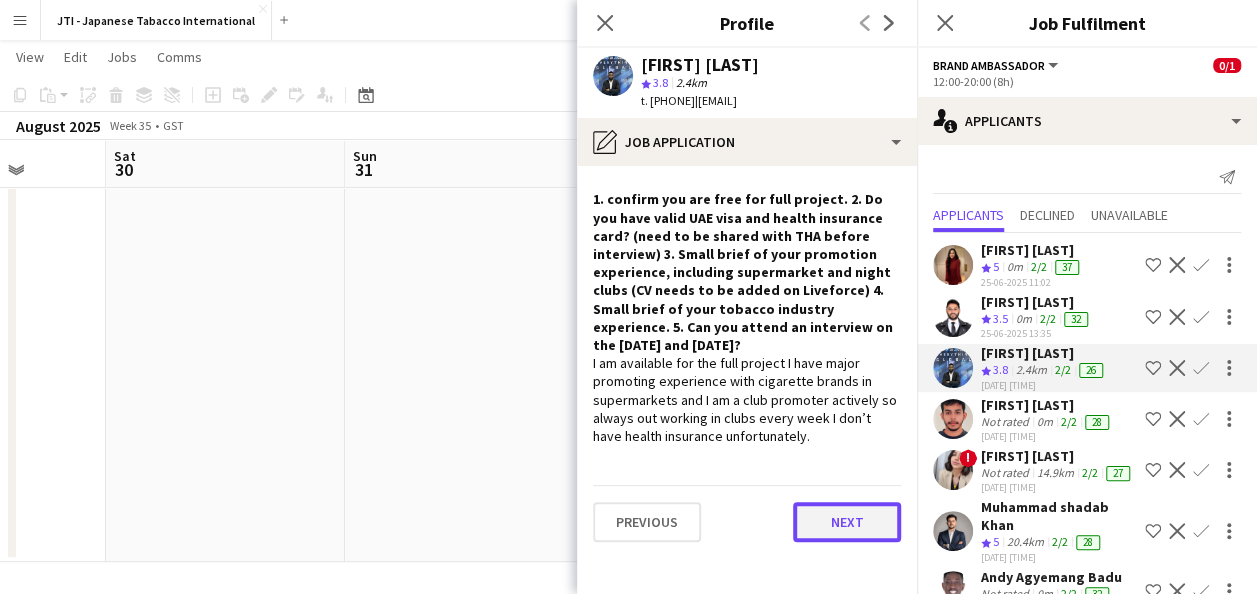 click on "Next" 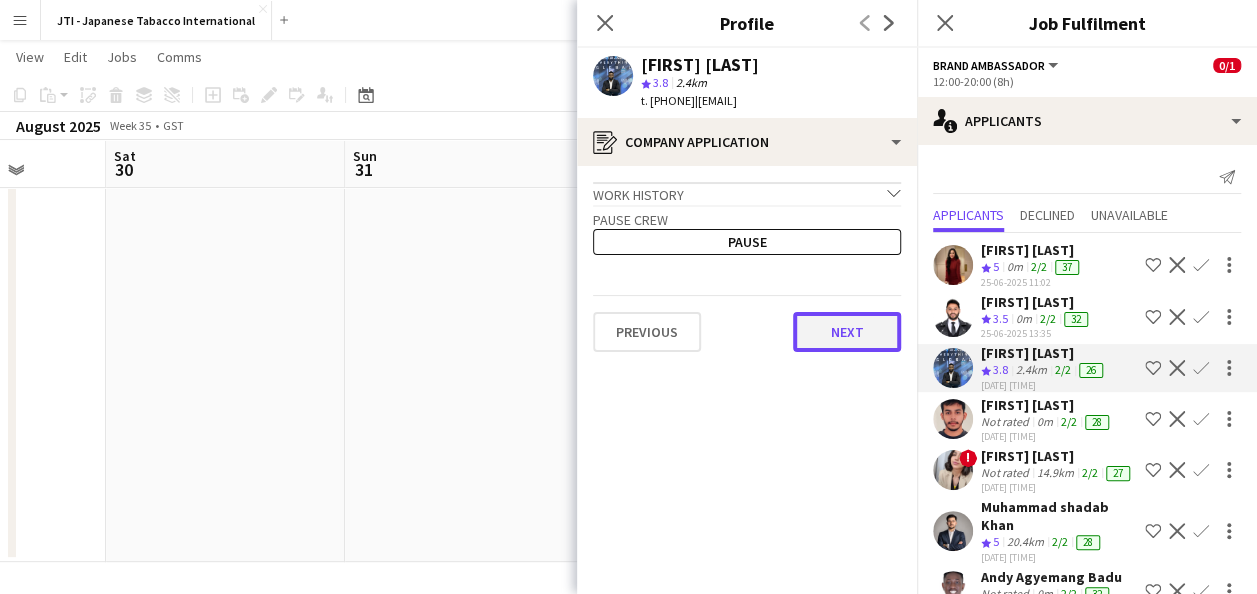 click on "Next" 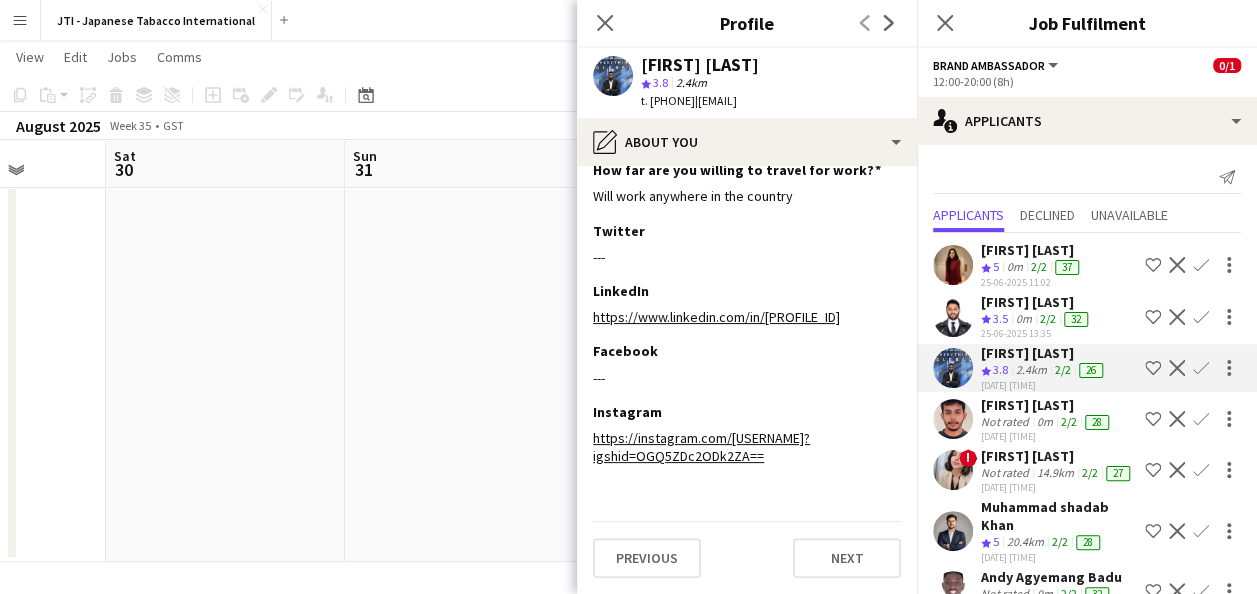 scroll, scrollTop: 426, scrollLeft: 0, axis: vertical 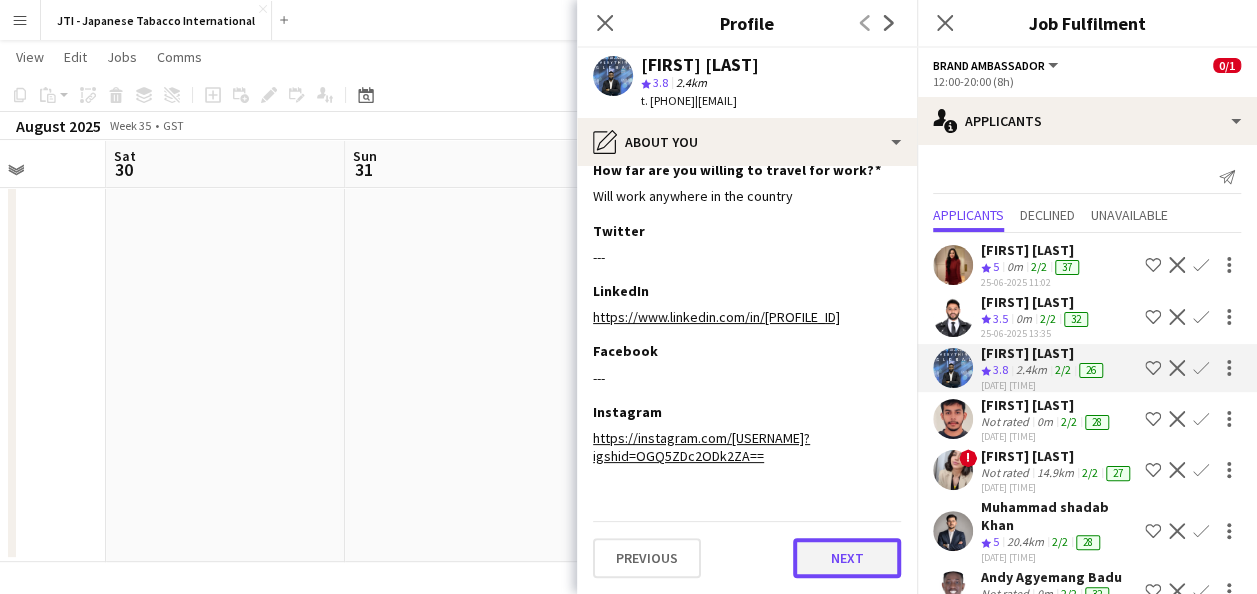 click on "Next" 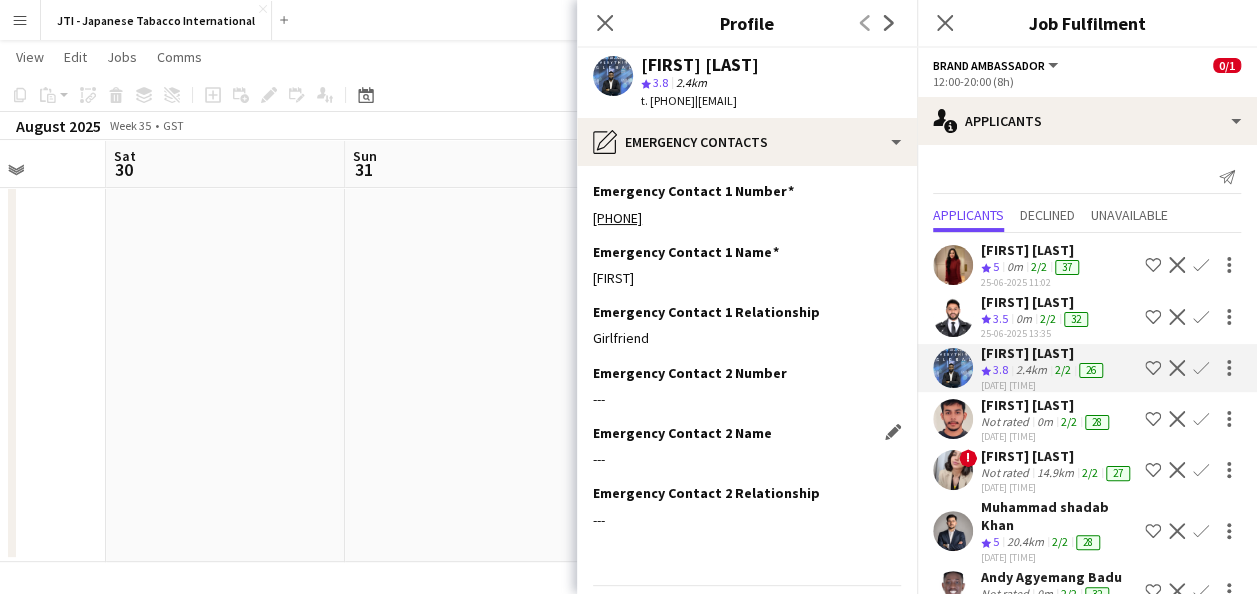 scroll, scrollTop: 63, scrollLeft: 0, axis: vertical 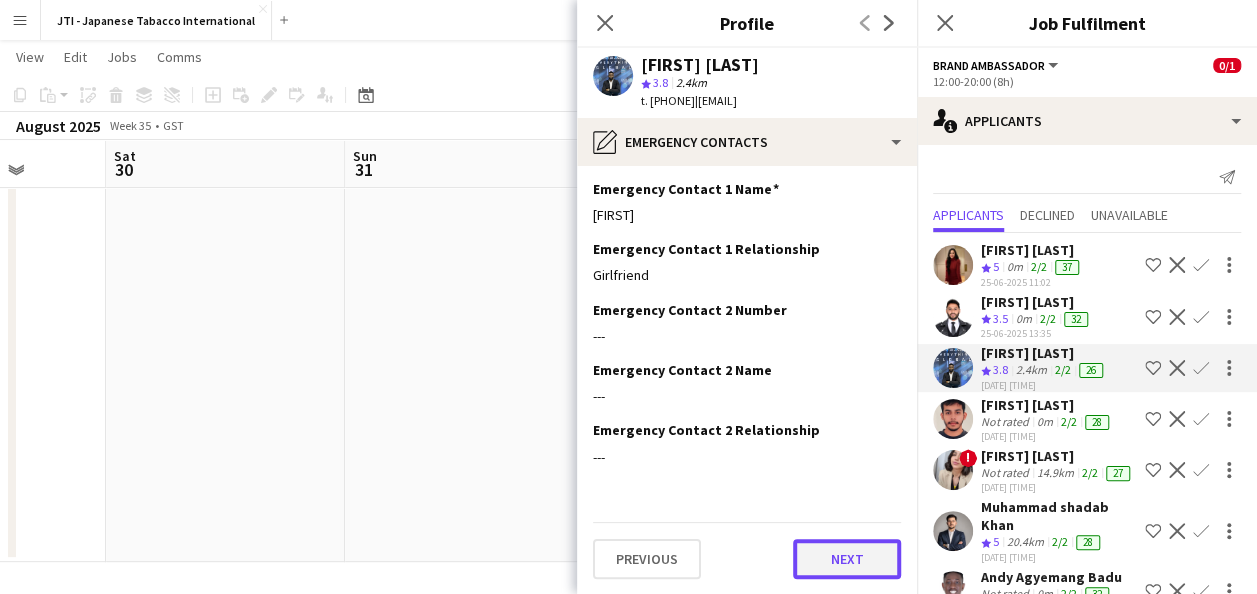 click on "Next" 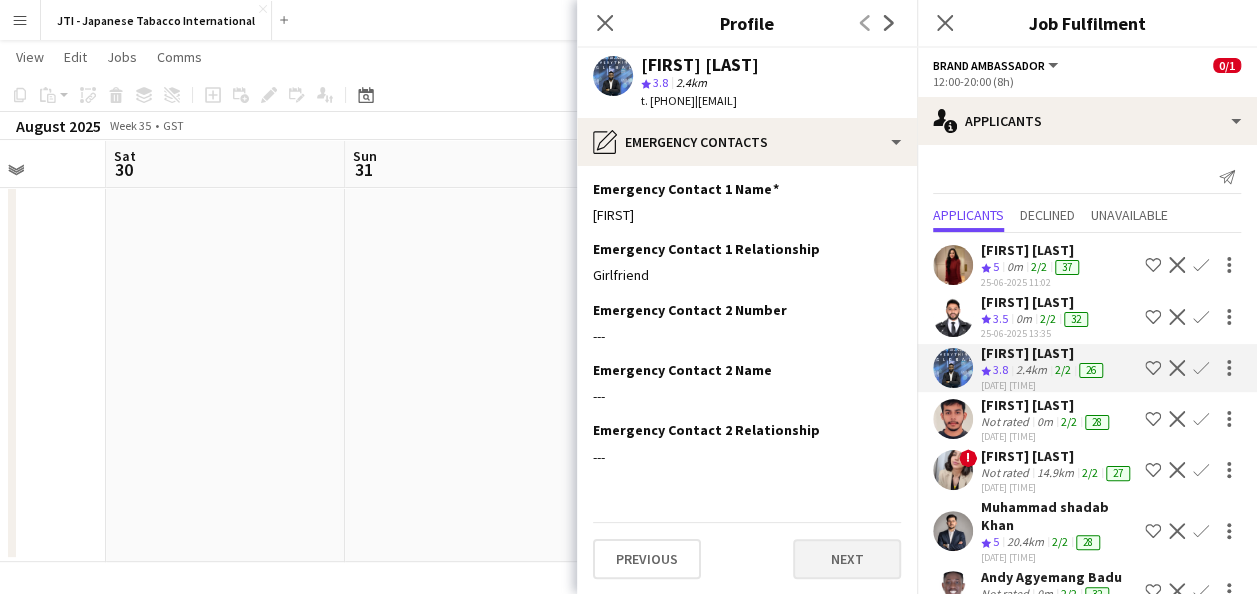scroll, scrollTop: 0, scrollLeft: 0, axis: both 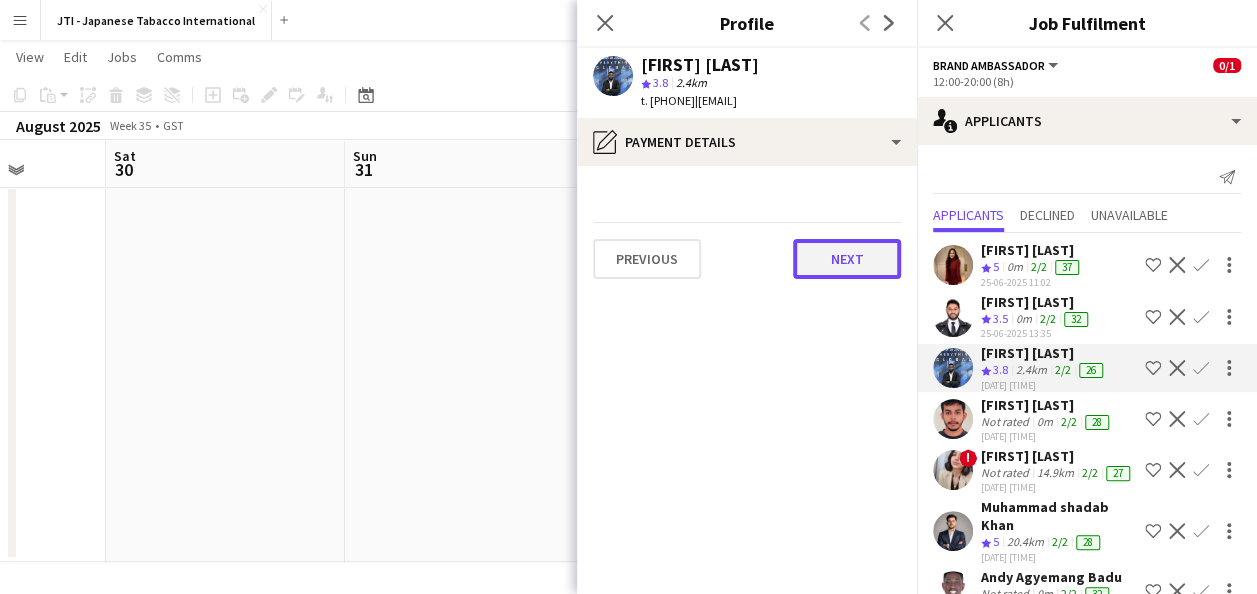 click on "Next" 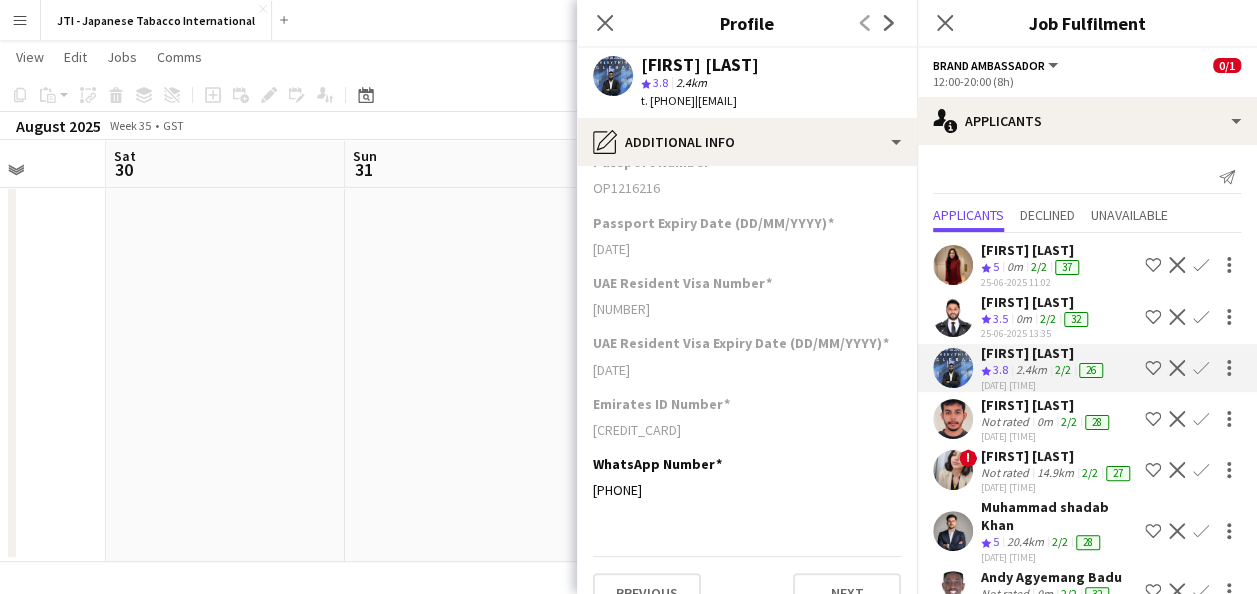 scroll, scrollTop: 323, scrollLeft: 0, axis: vertical 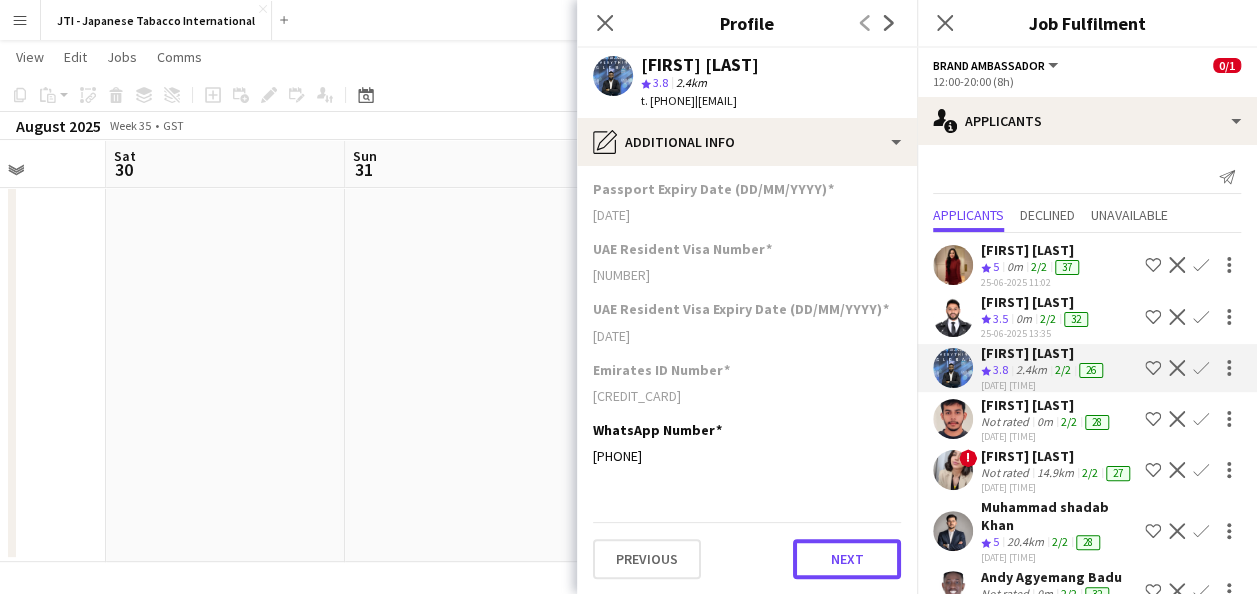 drag, startPoint x: 834, startPoint y: 568, endPoint x: 812, endPoint y: 566, distance: 22.090721 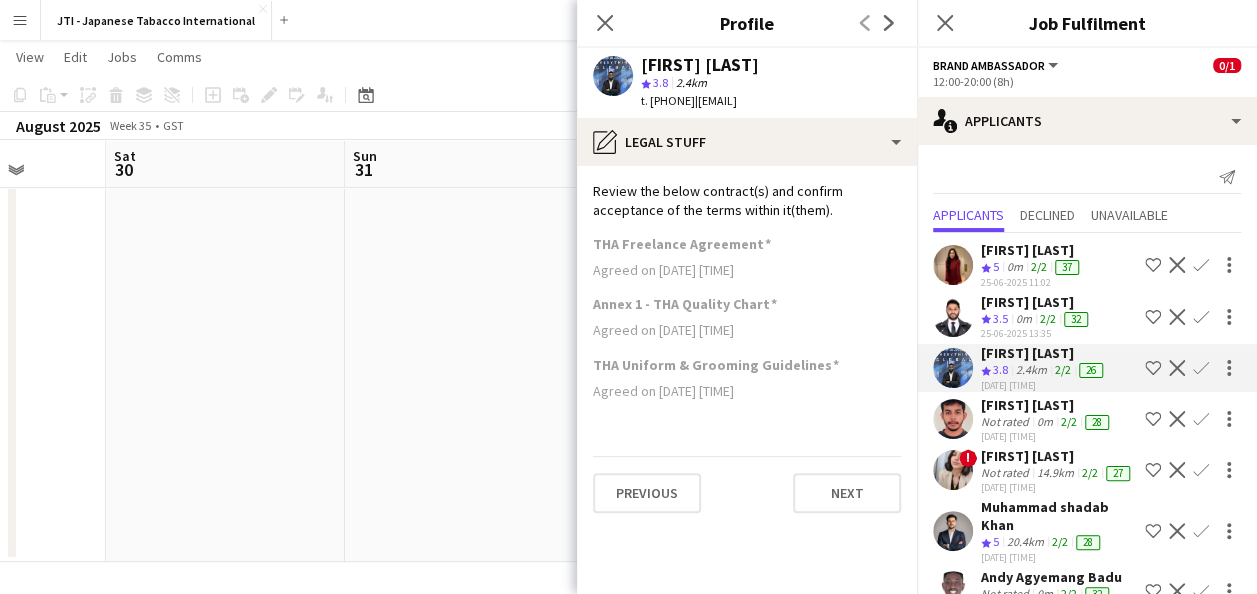 scroll, scrollTop: 0, scrollLeft: 0, axis: both 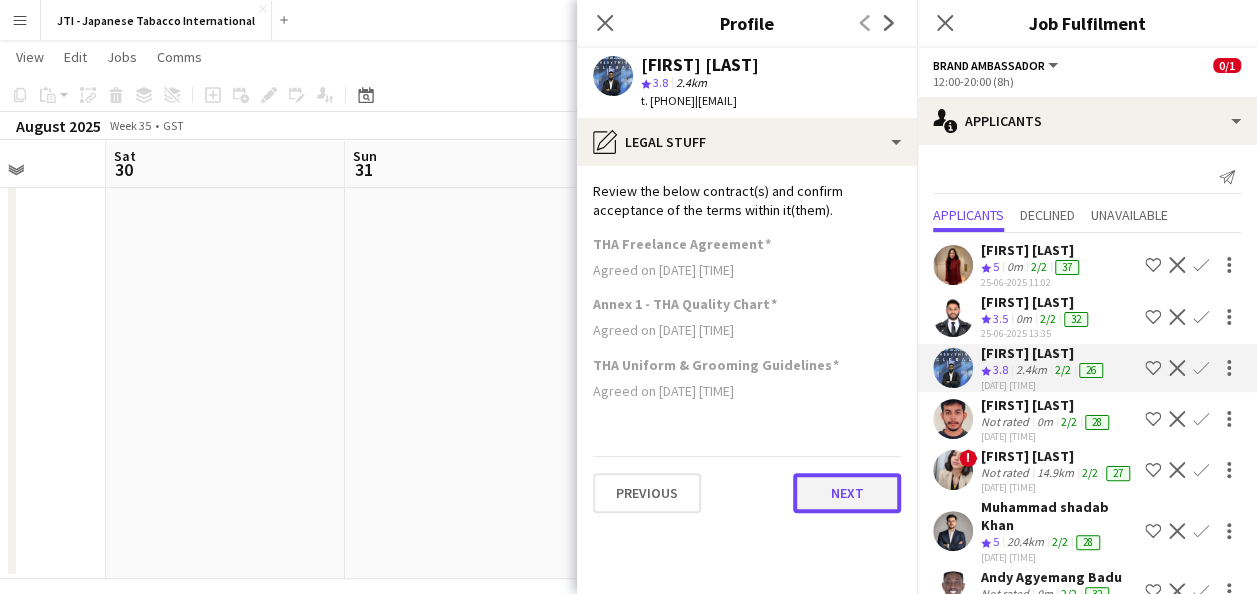 click on "Next" 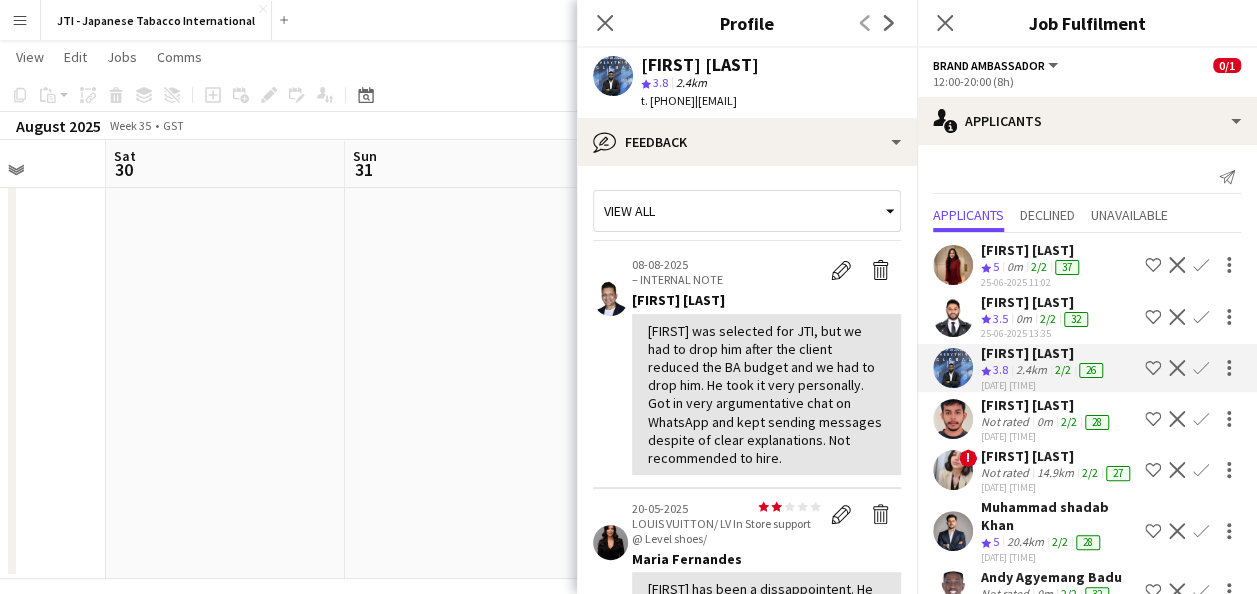 click on "[FIRST] was selected for JTI, but we had to drop him after the client reduced the BA budget and we had to drop him. He took it very personally. Got in very argumentative chat on WhatsApp and kept sending messages despite of clear explanations. Not recommended to hire." 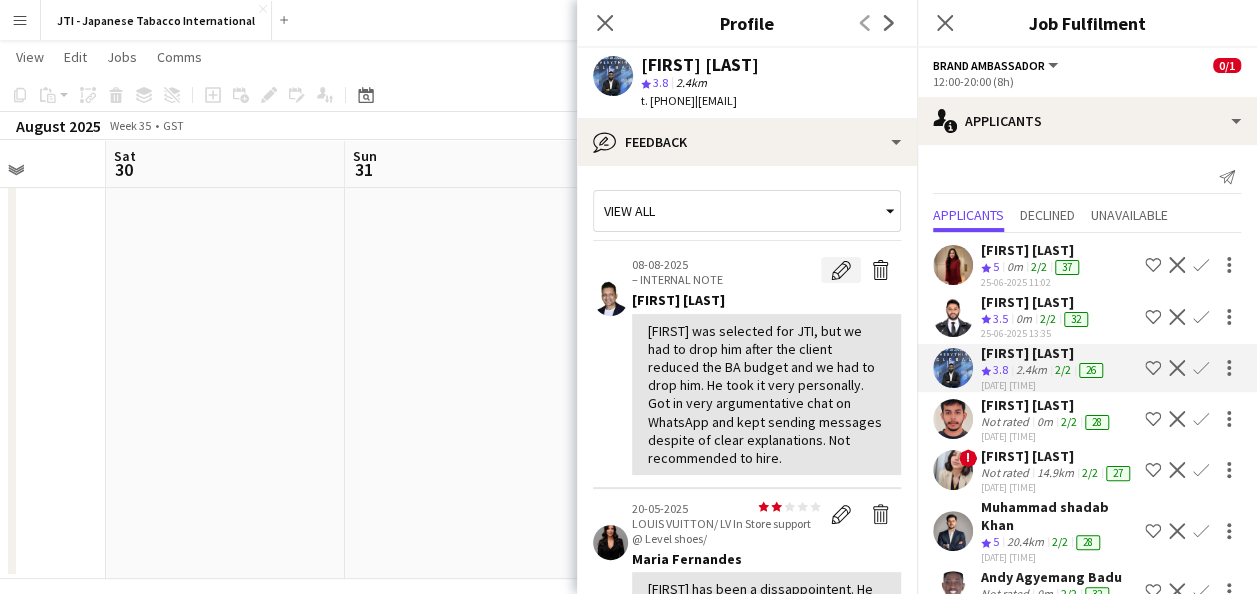 click on "Edit internal note" 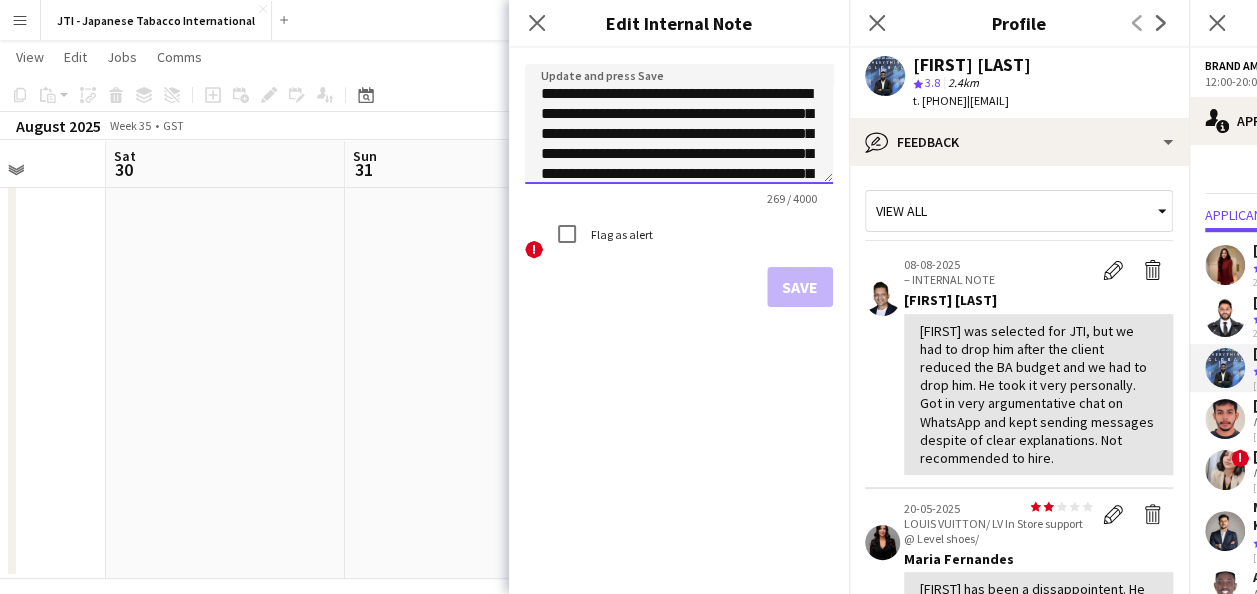 click on "**********" 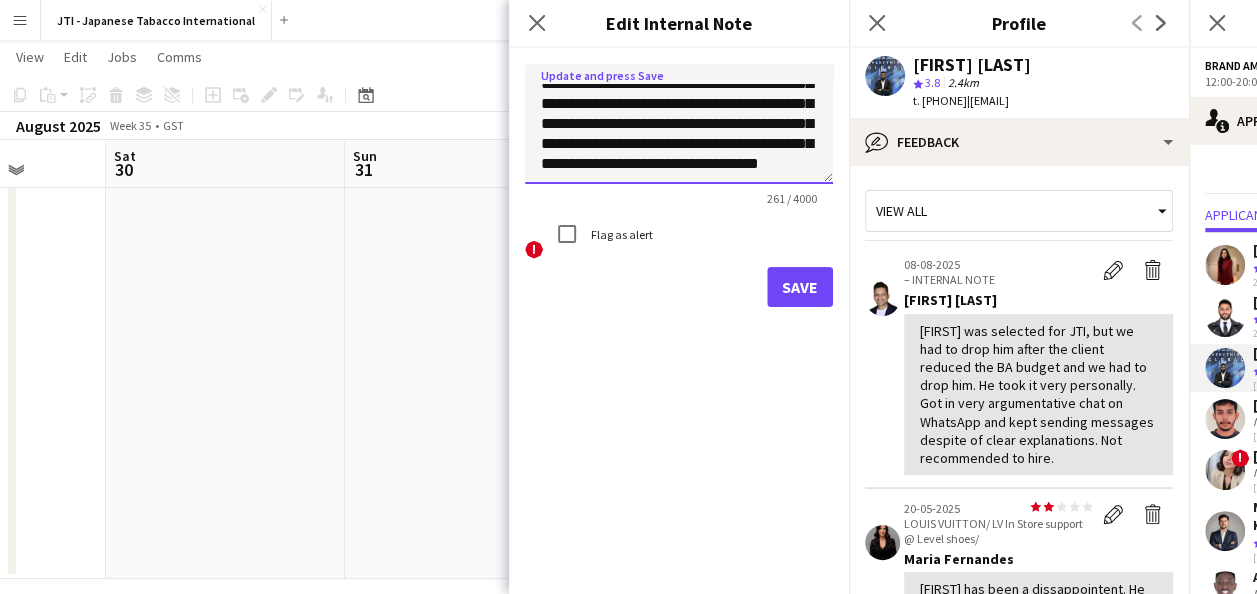 scroll, scrollTop: 62, scrollLeft: 0, axis: vertical 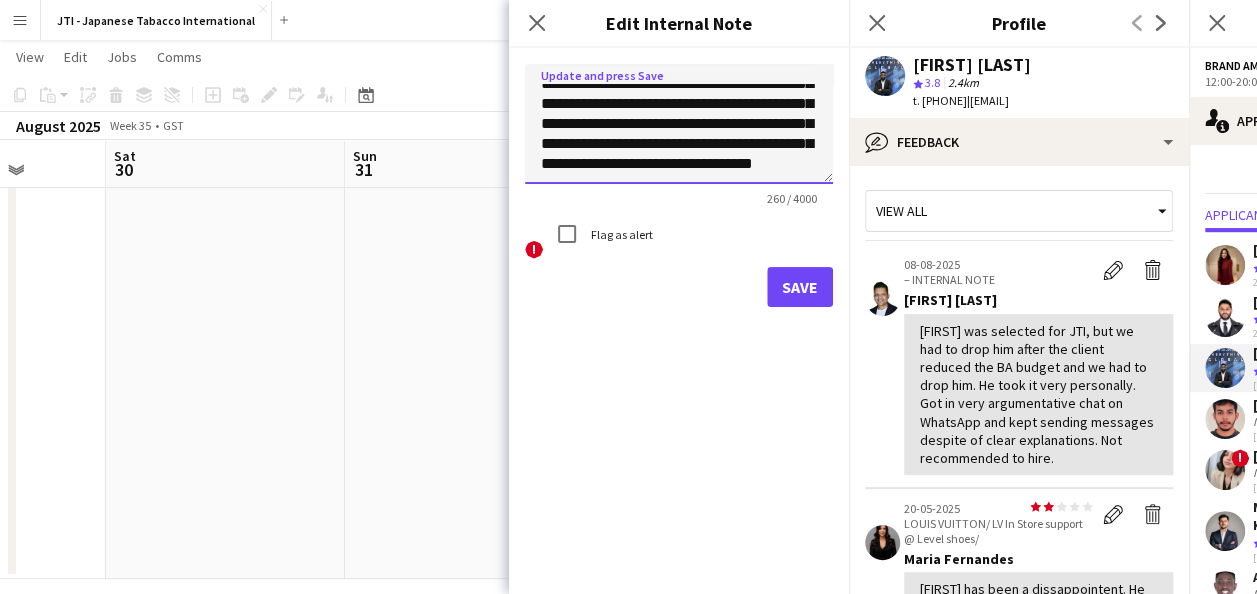 type on "**********" 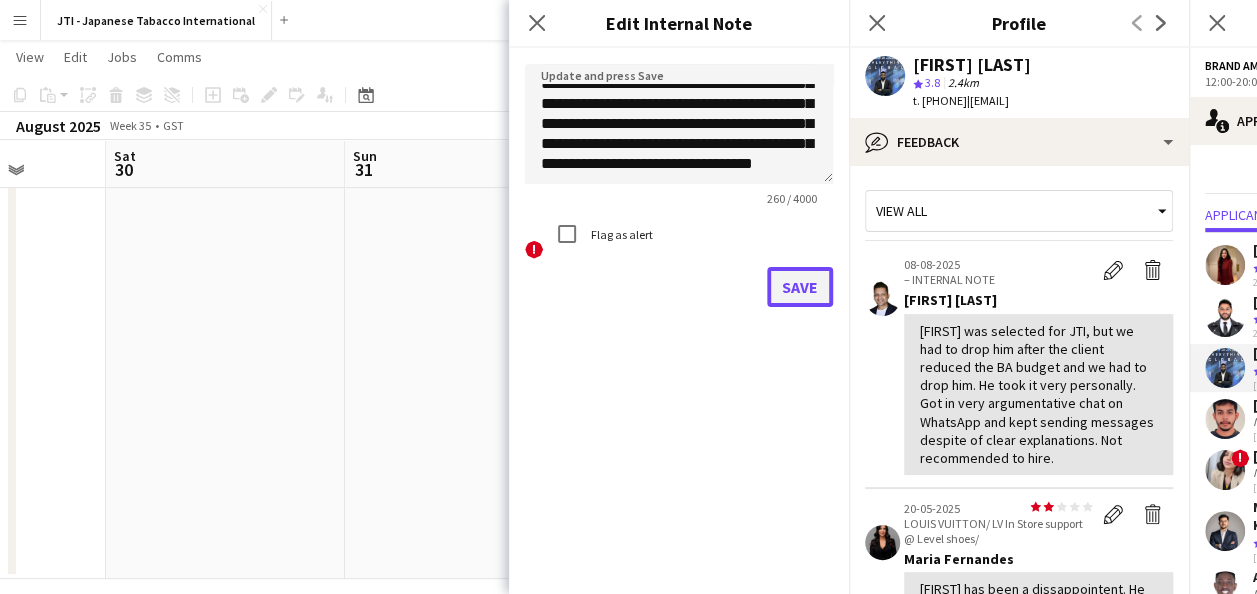 click on "Save" 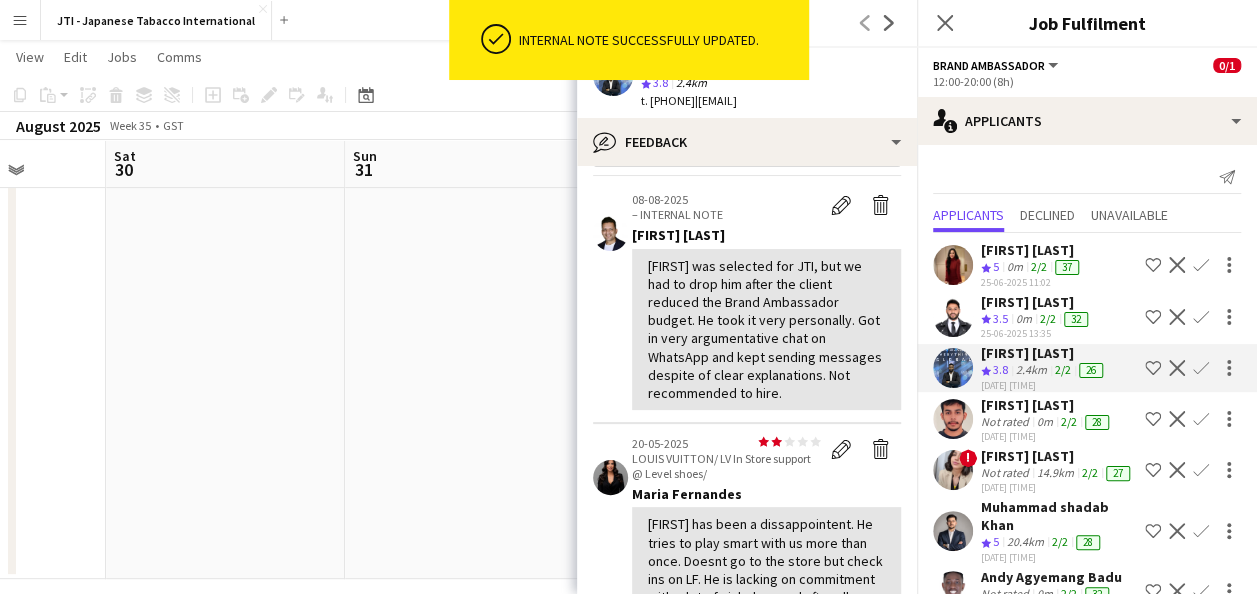 scroll, scrollTop: 0, scrollLeft: 0, axis: both 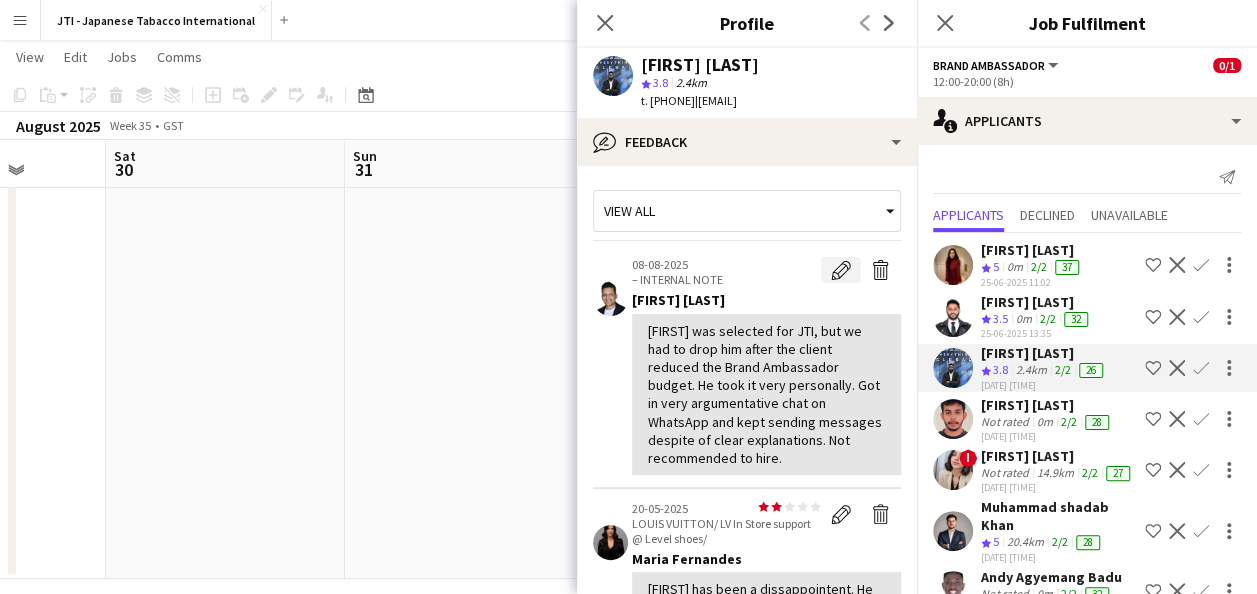 click on "Edit internal note" 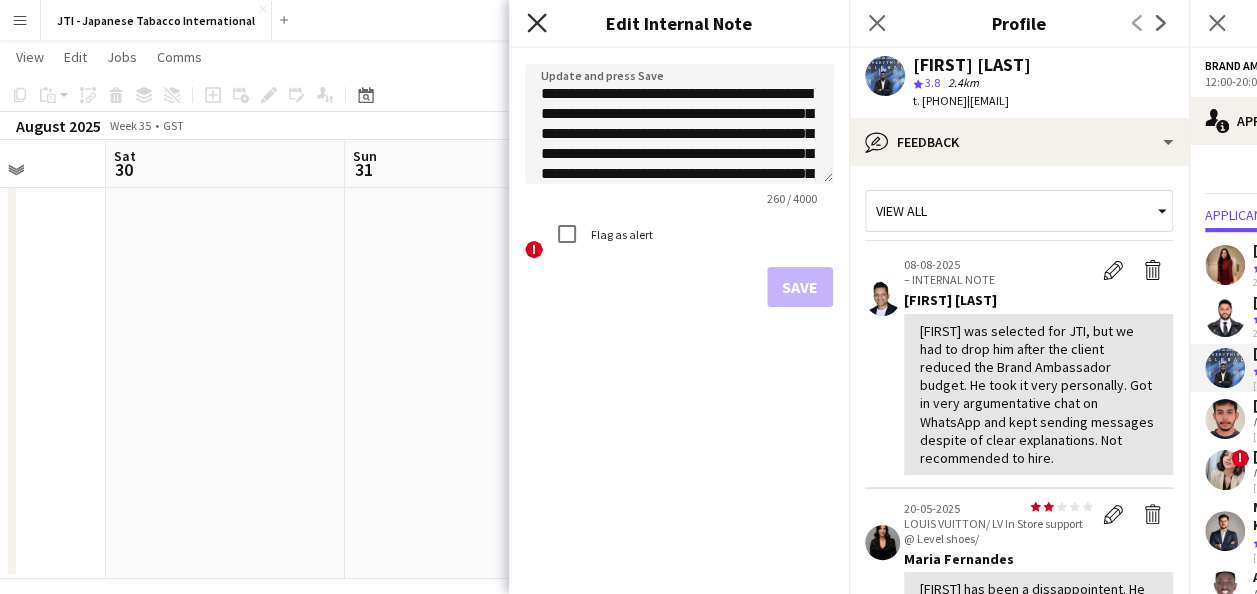 click on "Close pop-in" 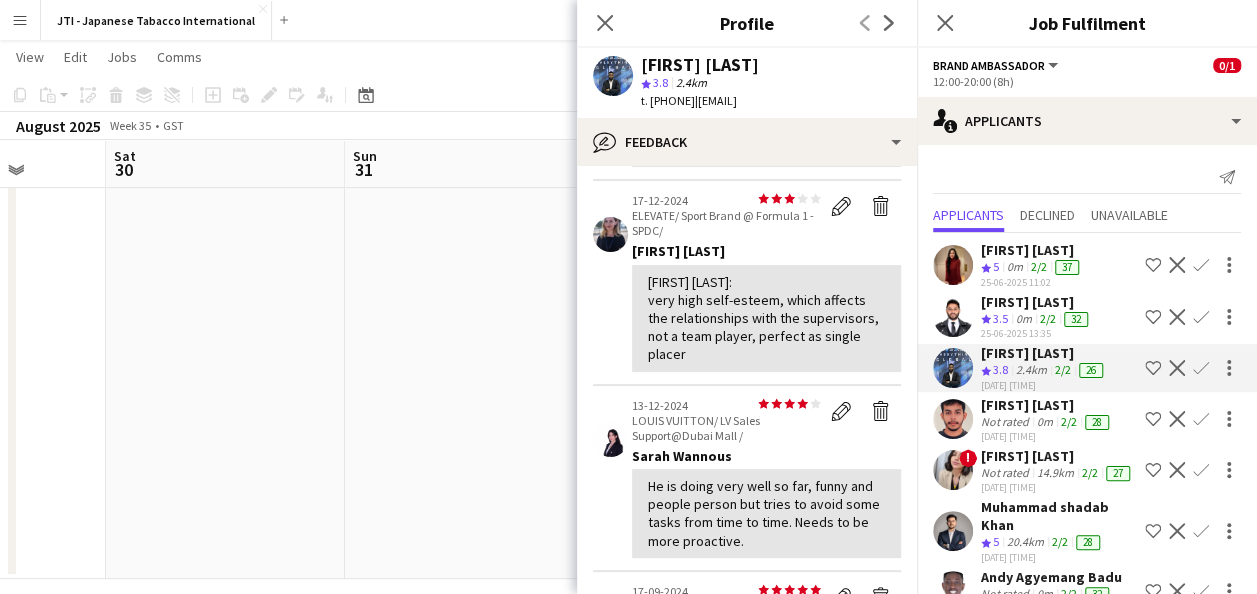 scroll, scrollTop: 604, scrollLeft: 0, axis: vertical 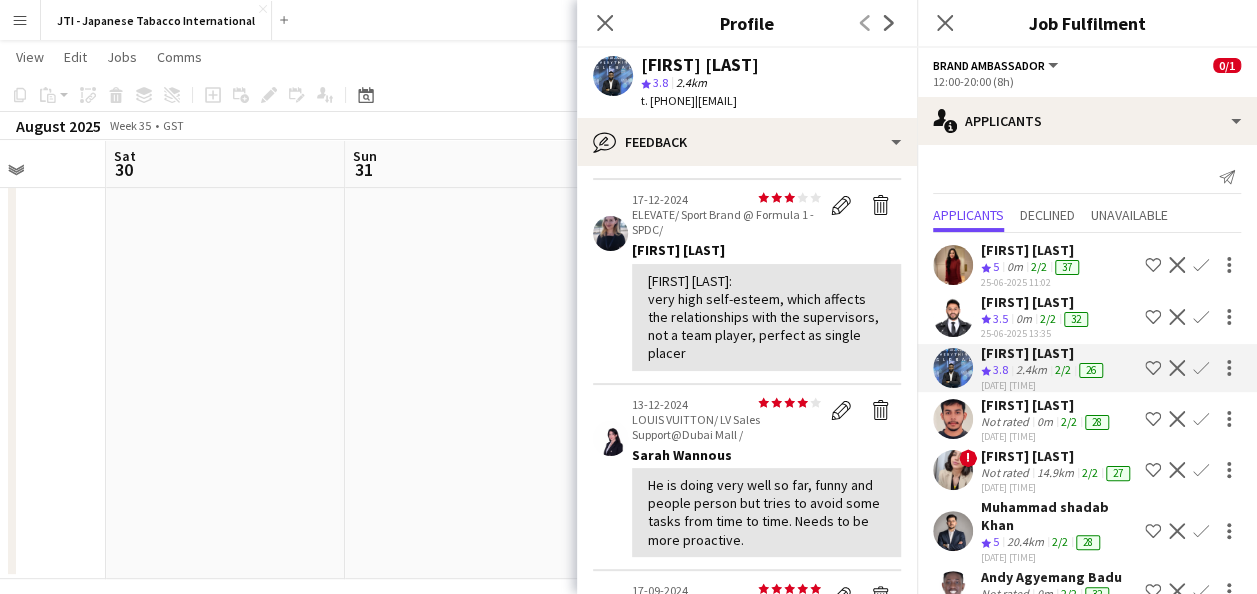 click on "star
3.8" 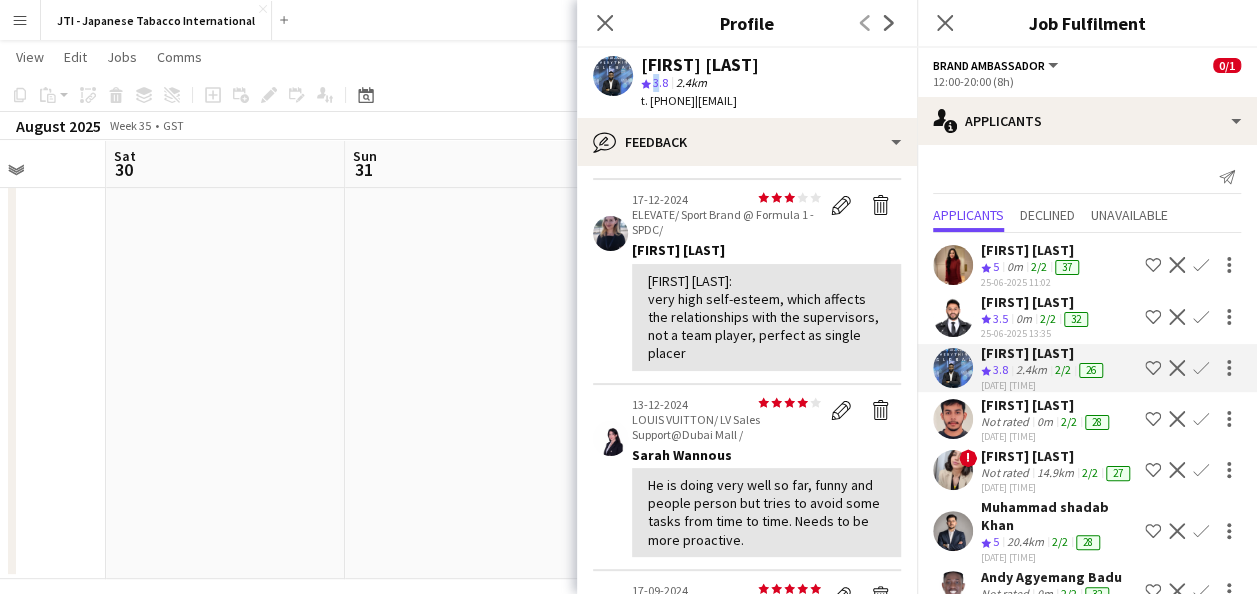click on "star
3.8" 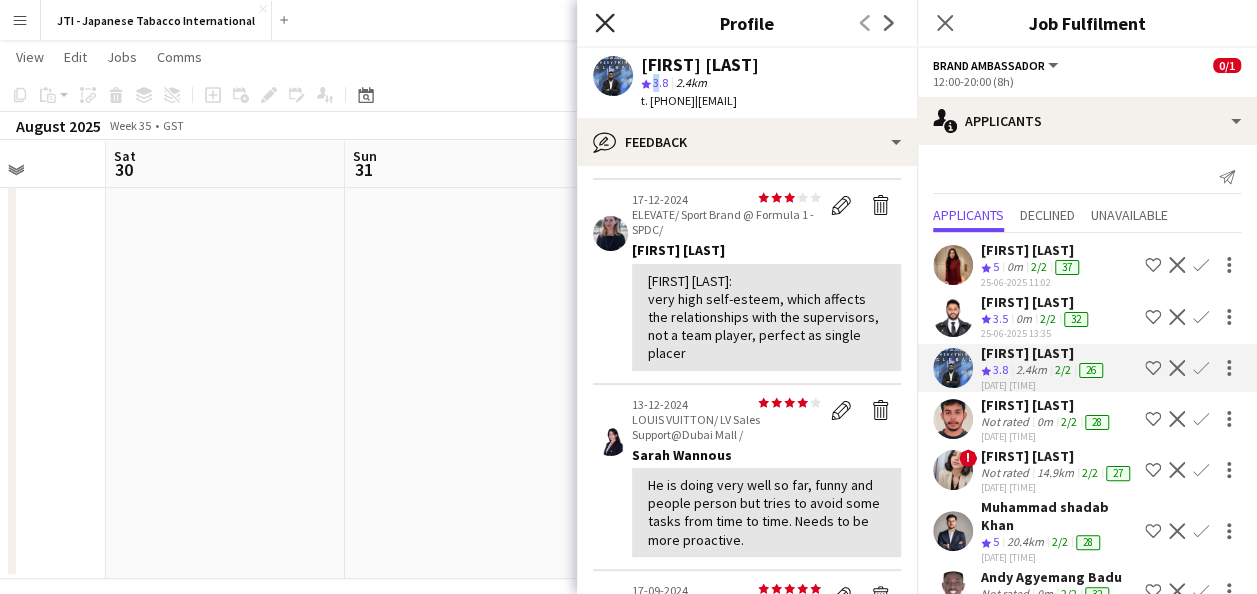 click on "Close pop-in" 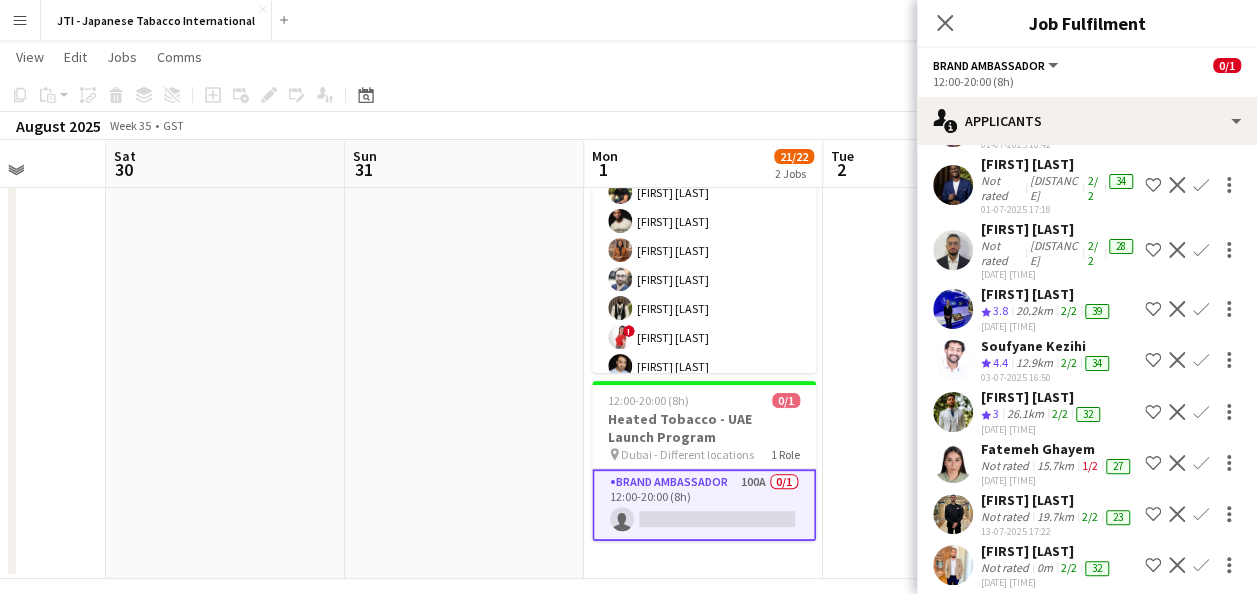 scroll, scrollTop: 1004, scrollLeft: 0, axis: vertical 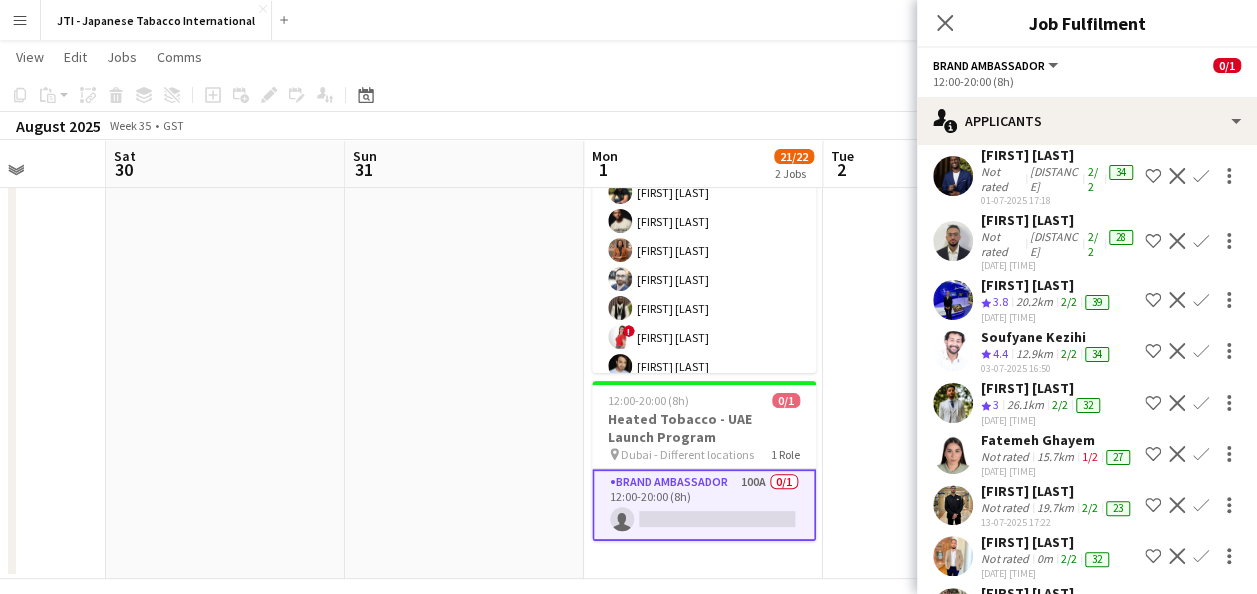 click on "20.2km" at bounding box center (1034, 354) 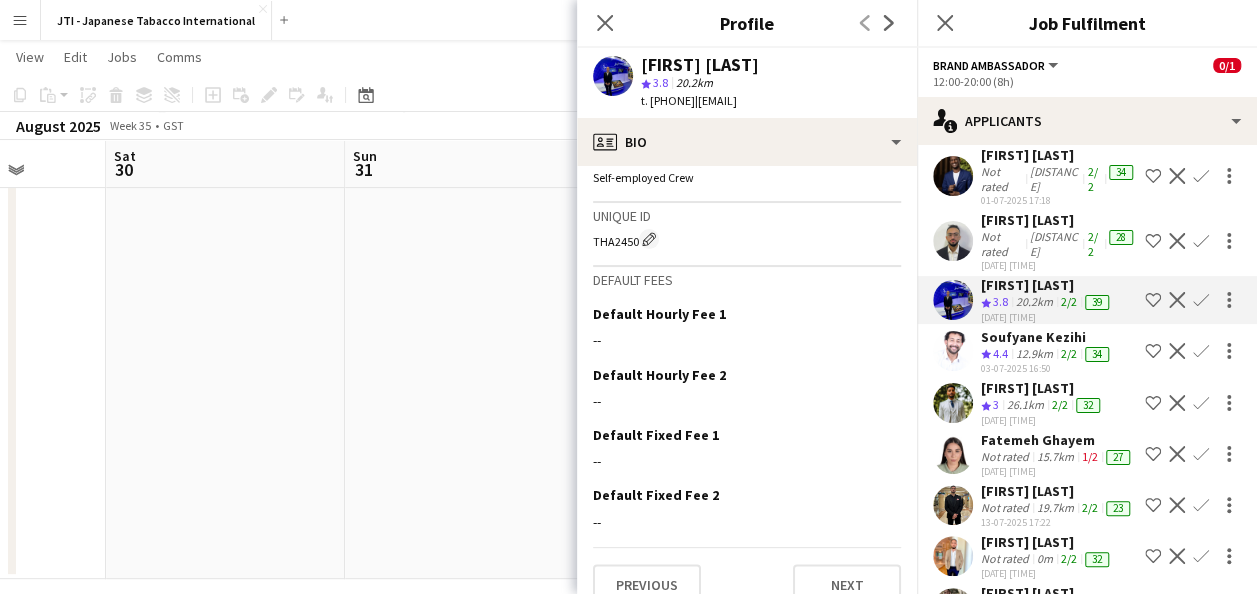 scroll, scrollTop: 1642, scrollLeft: 0, axis: vertical 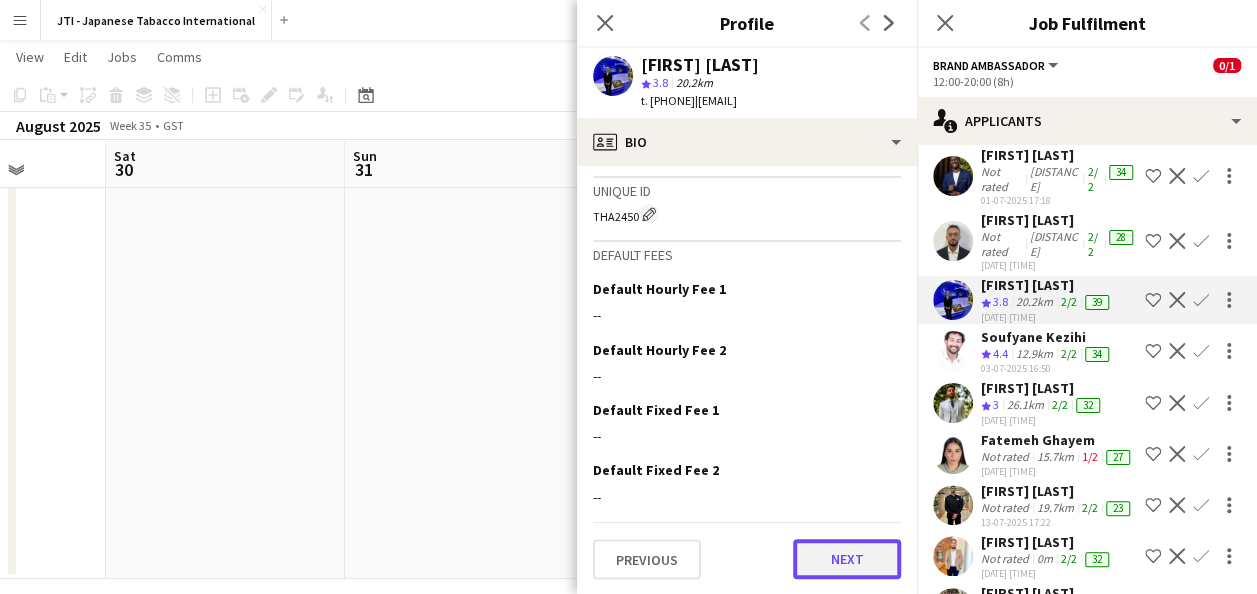 click on "Next" 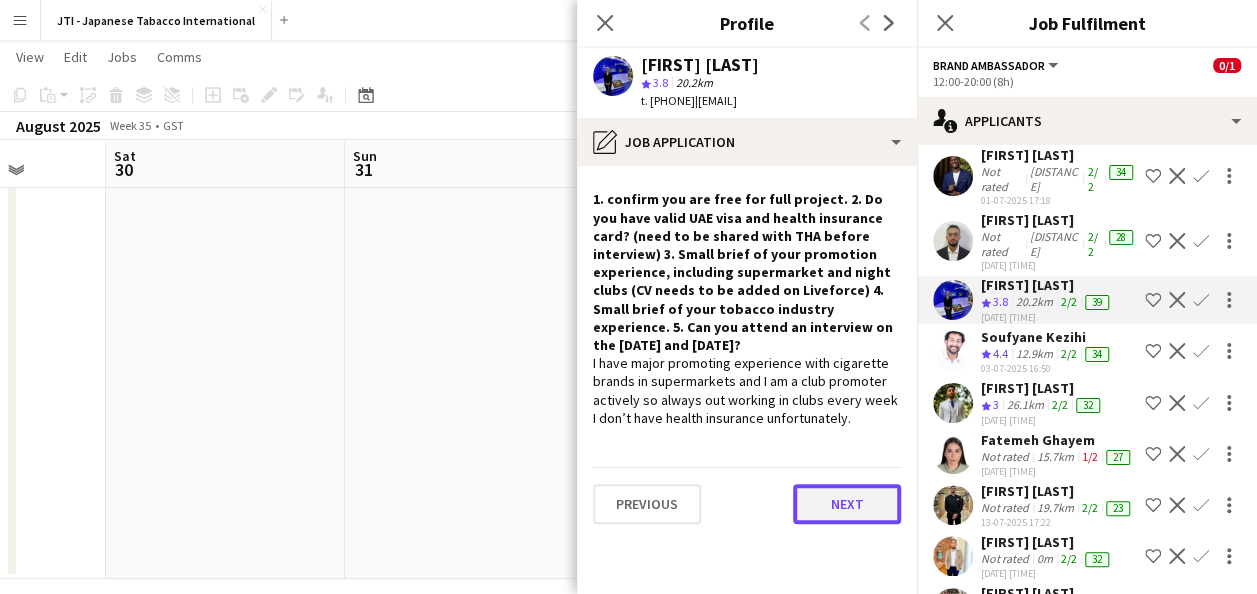 click on "Next" 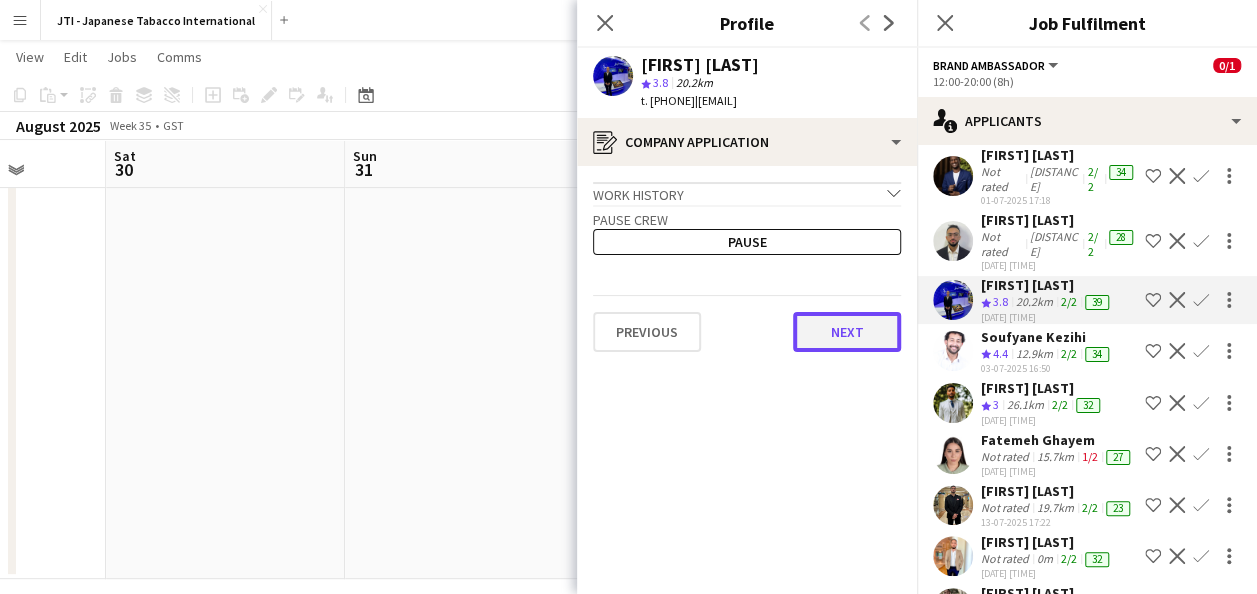 click on "Next" 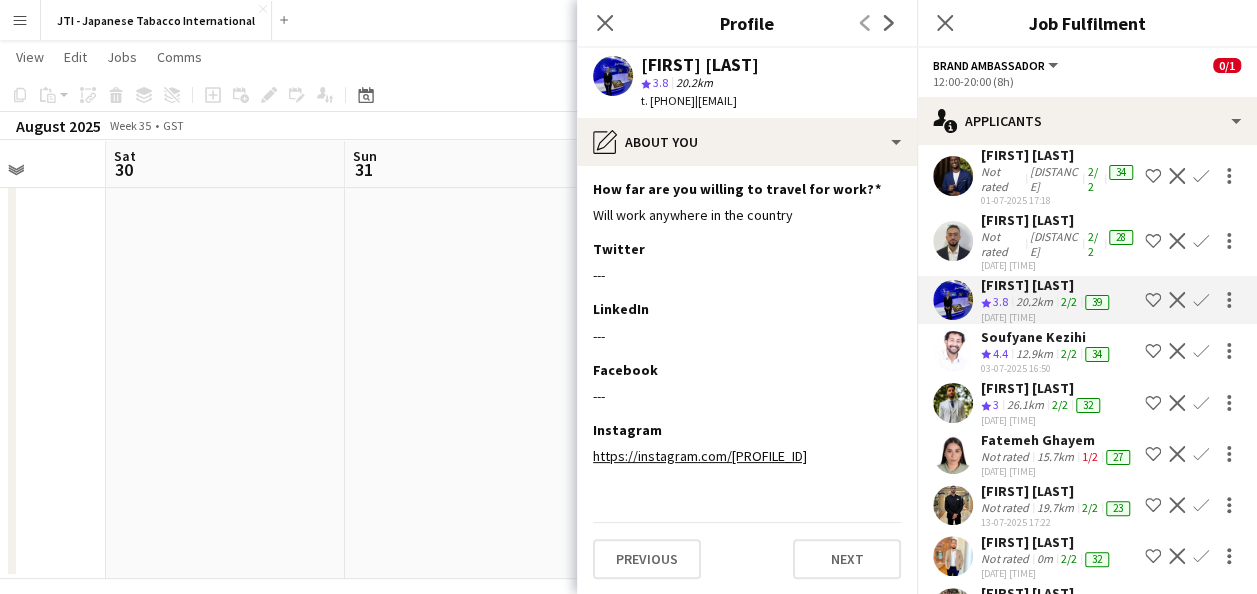 scroll, scrollTop: 317, scrollLeft: 0, axis: vertical 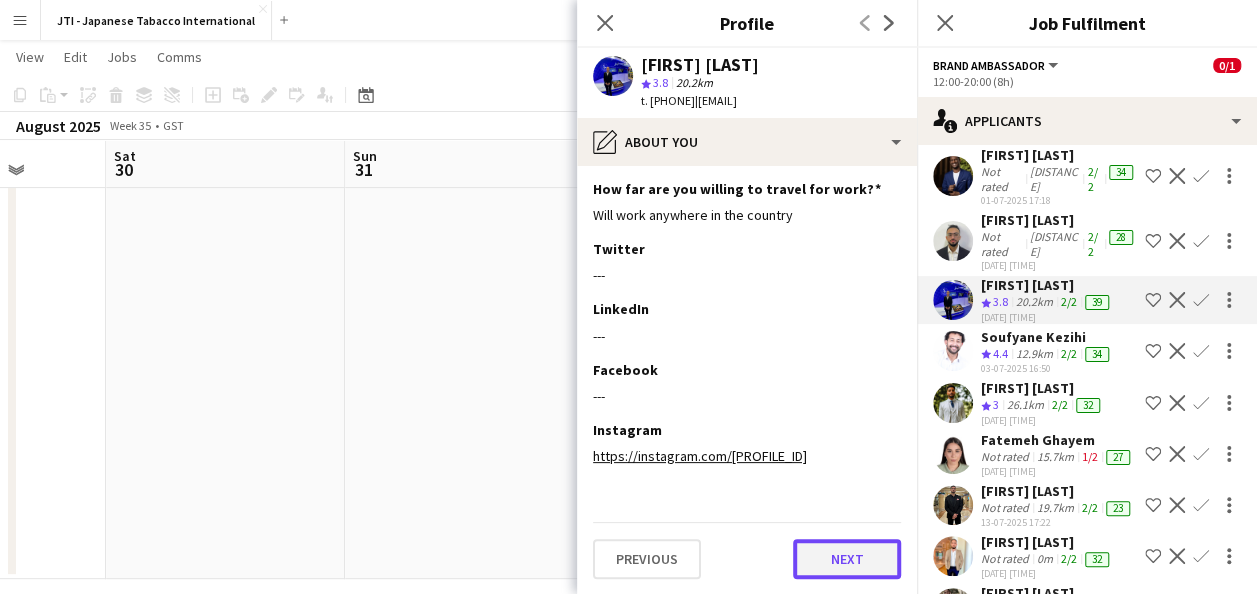 click on "Next" 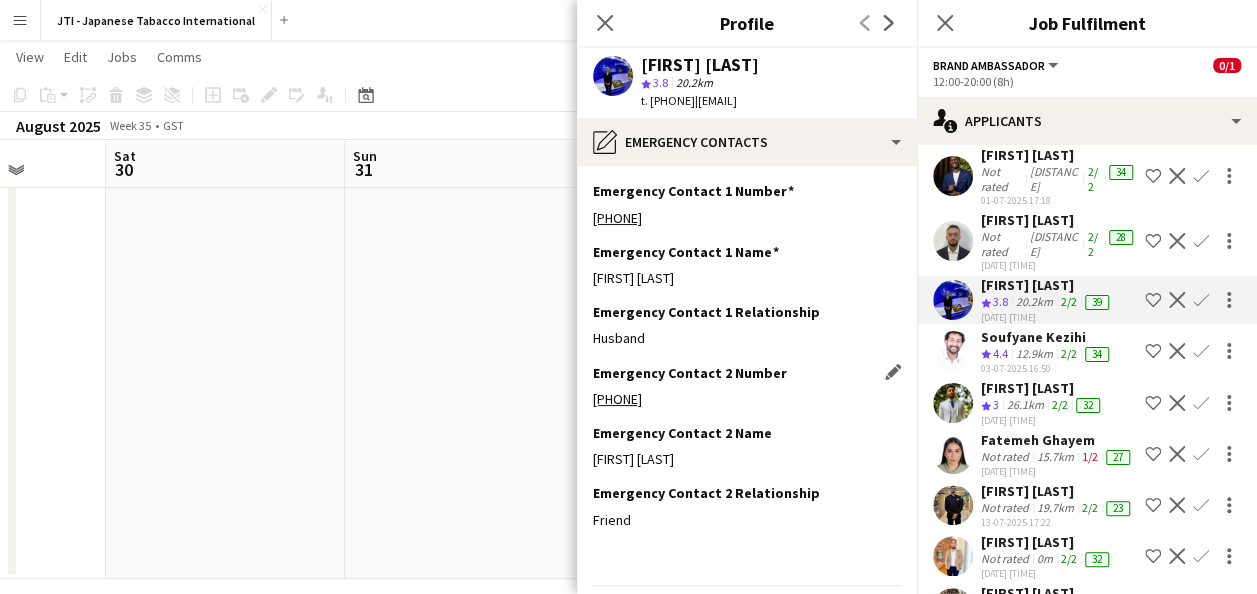scroll, scrollTop: 63, scrollLeft: 0, axis: vertical 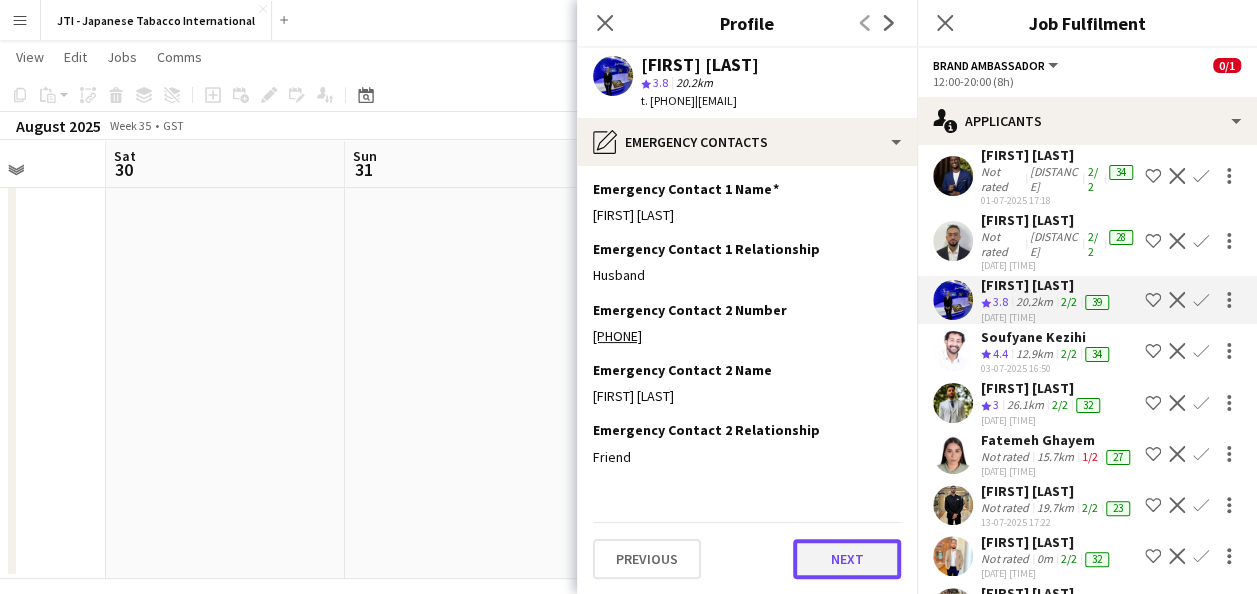 click on "Next" 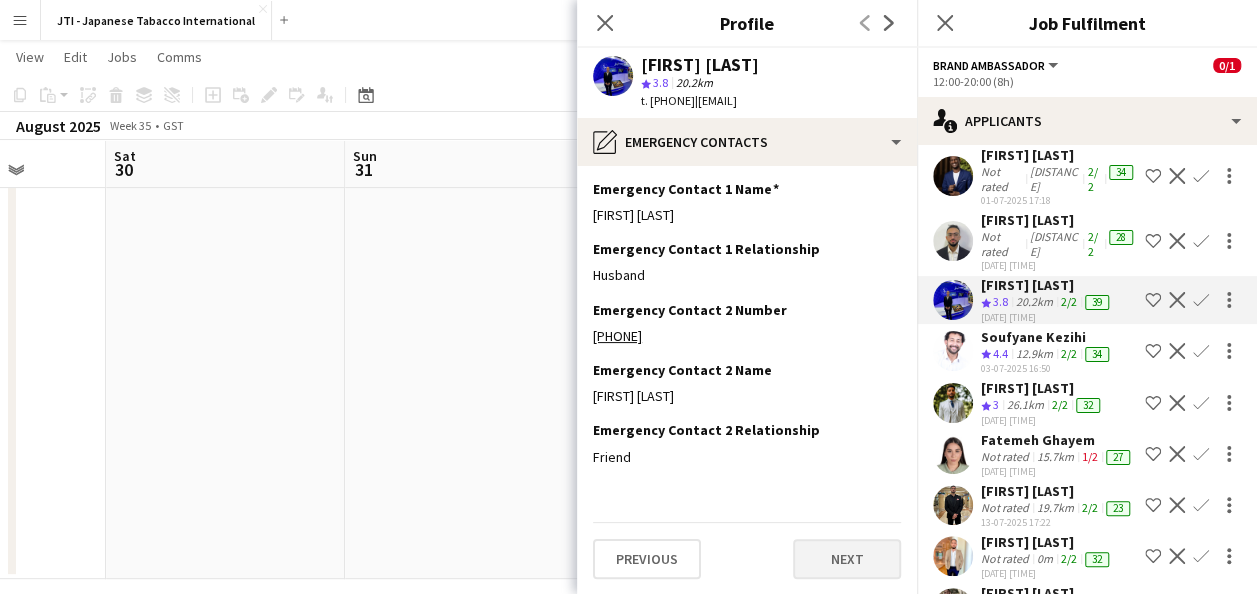 scroll, scrollTop: 0, scrollLeft: 0, axis: both 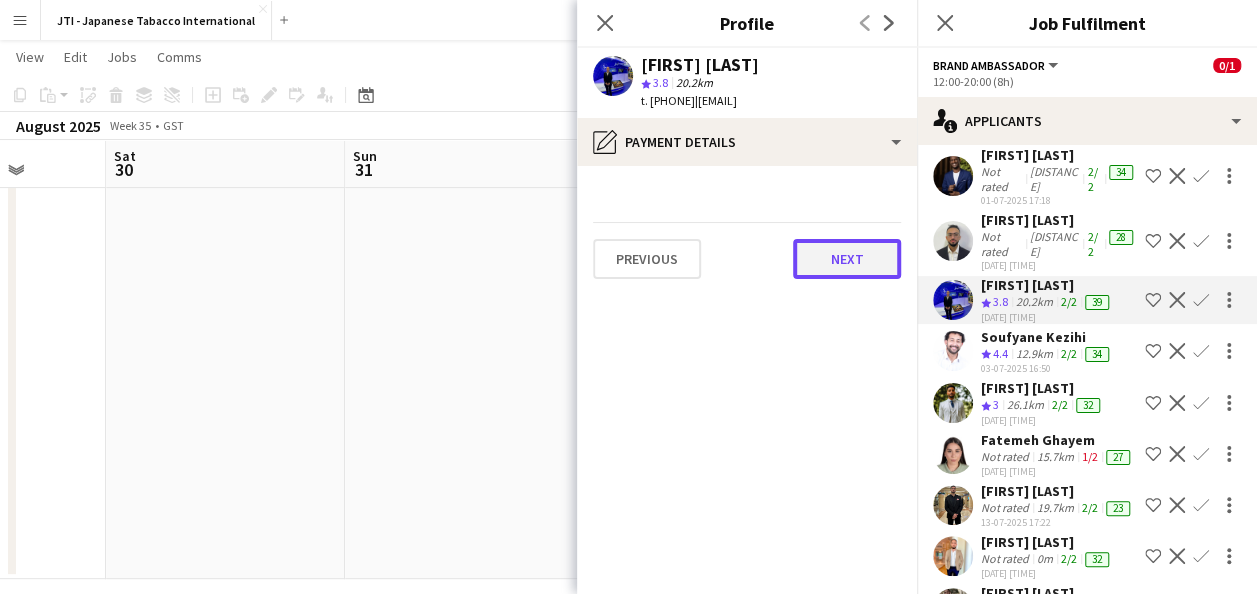 click on "Next" 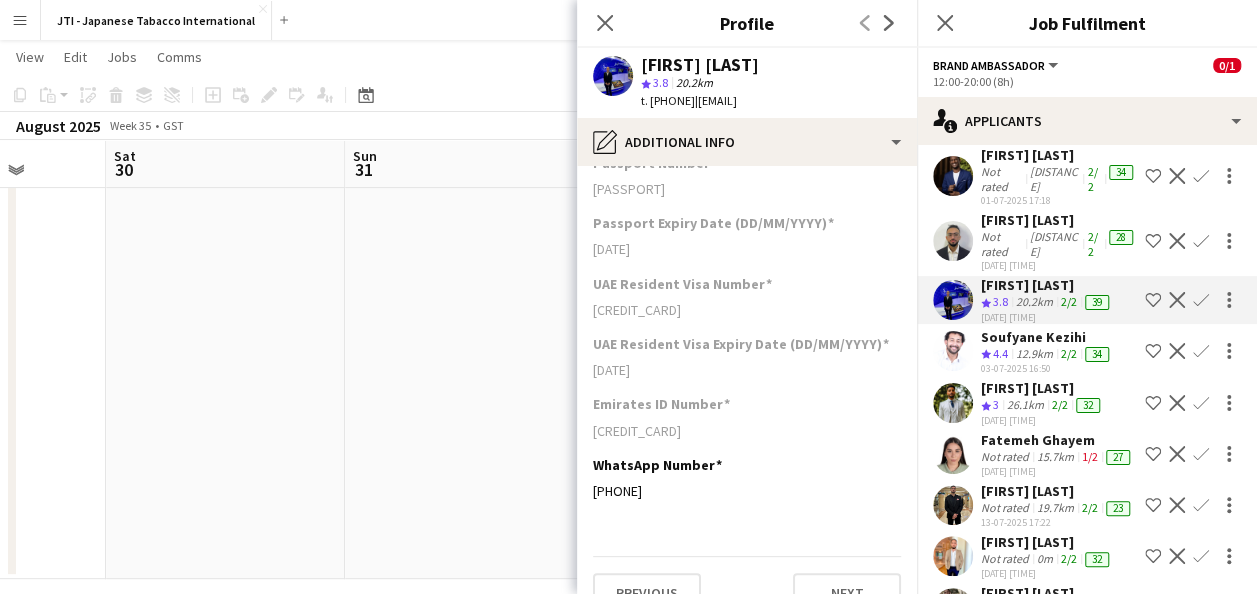 scroll, scrollTop: 268, scrollLeft: 0, axis: vertical 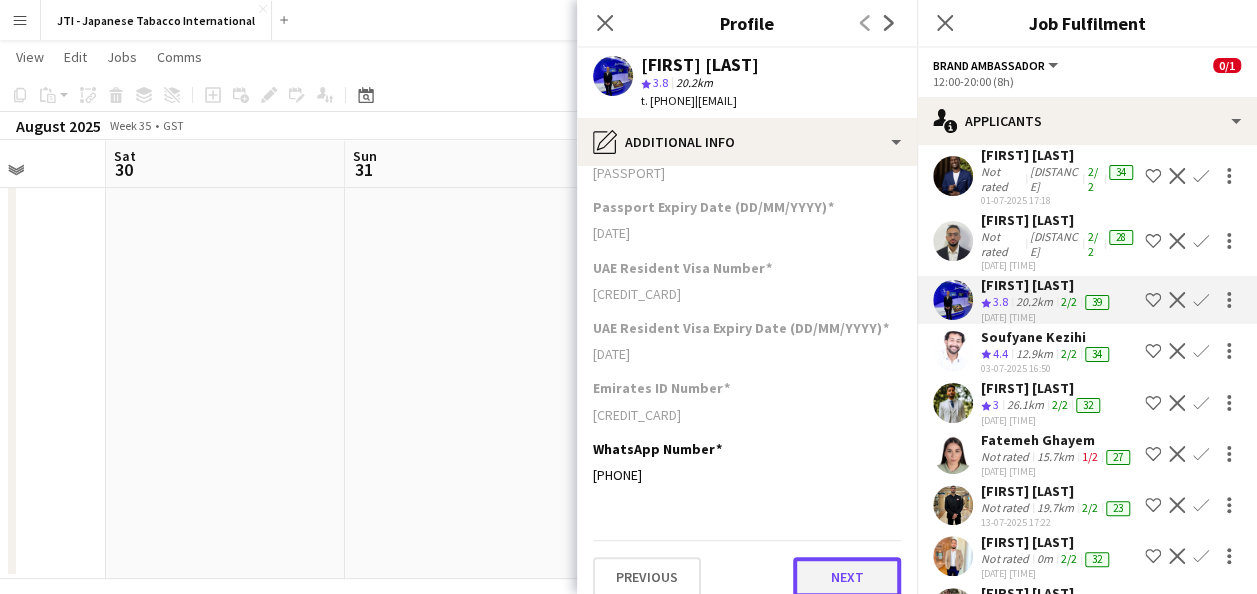 click on "Next" 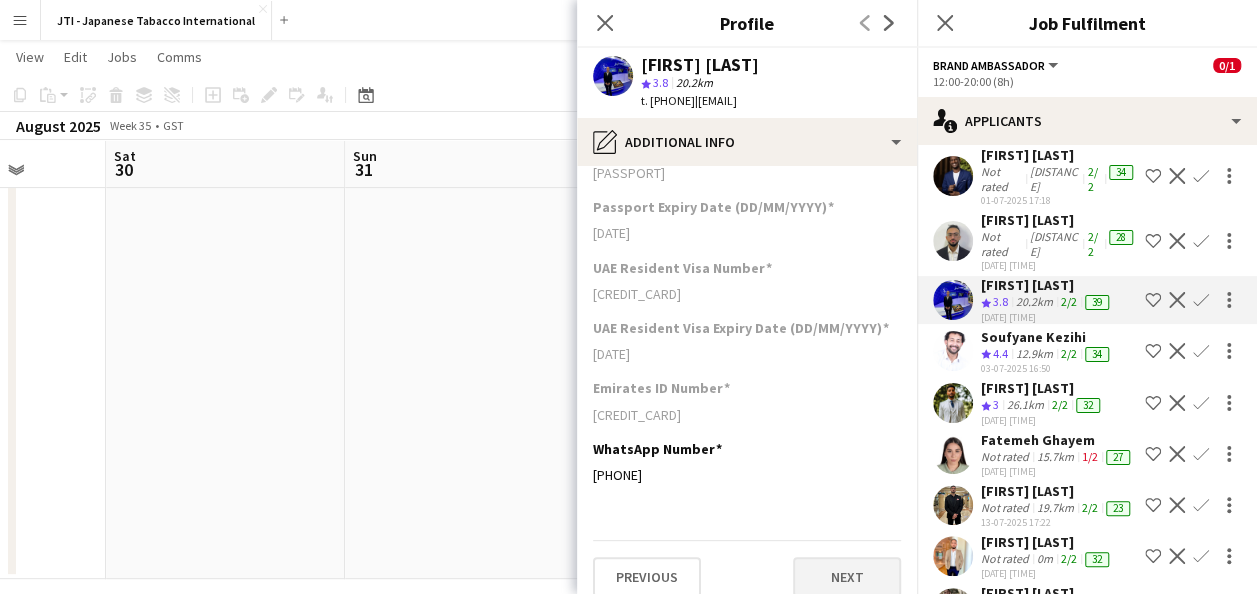 scroll, scrollTop: 0, scrollLeft: 0, axis: both 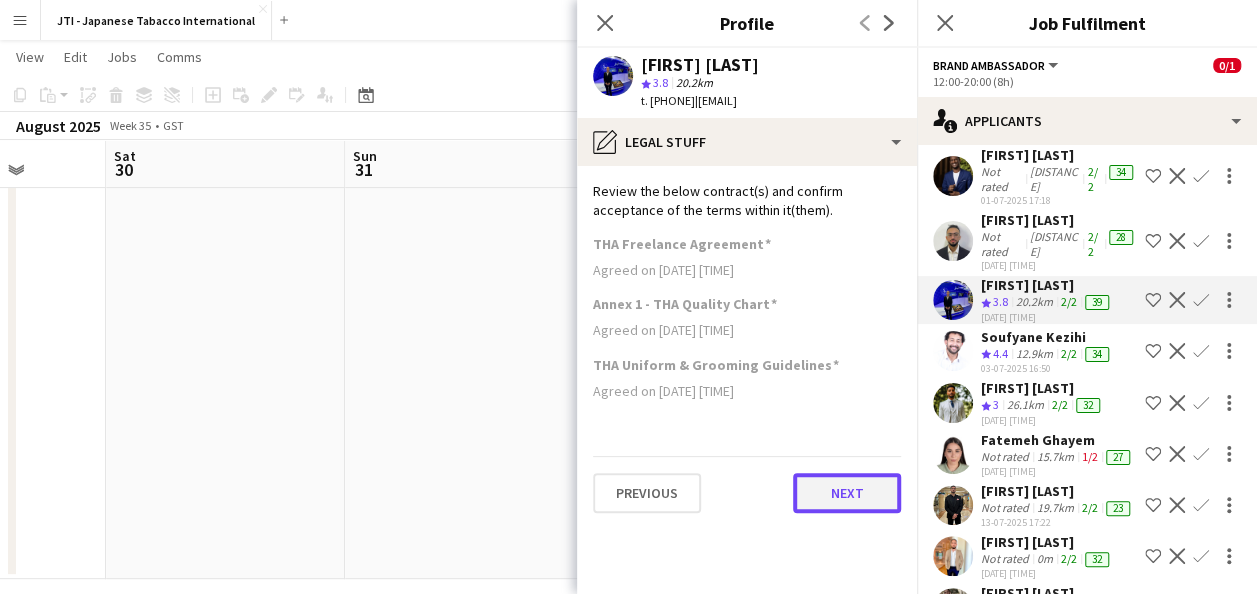 click on "Next" 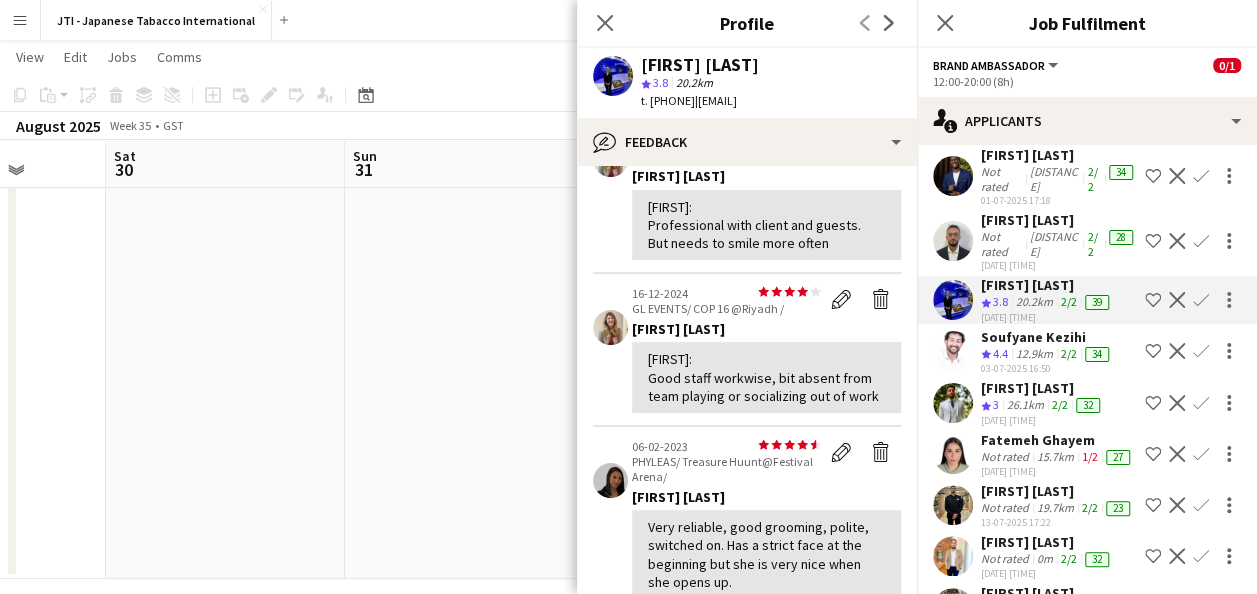 scroll, scrollTop: 0, scrollLeft: 0, axis: both 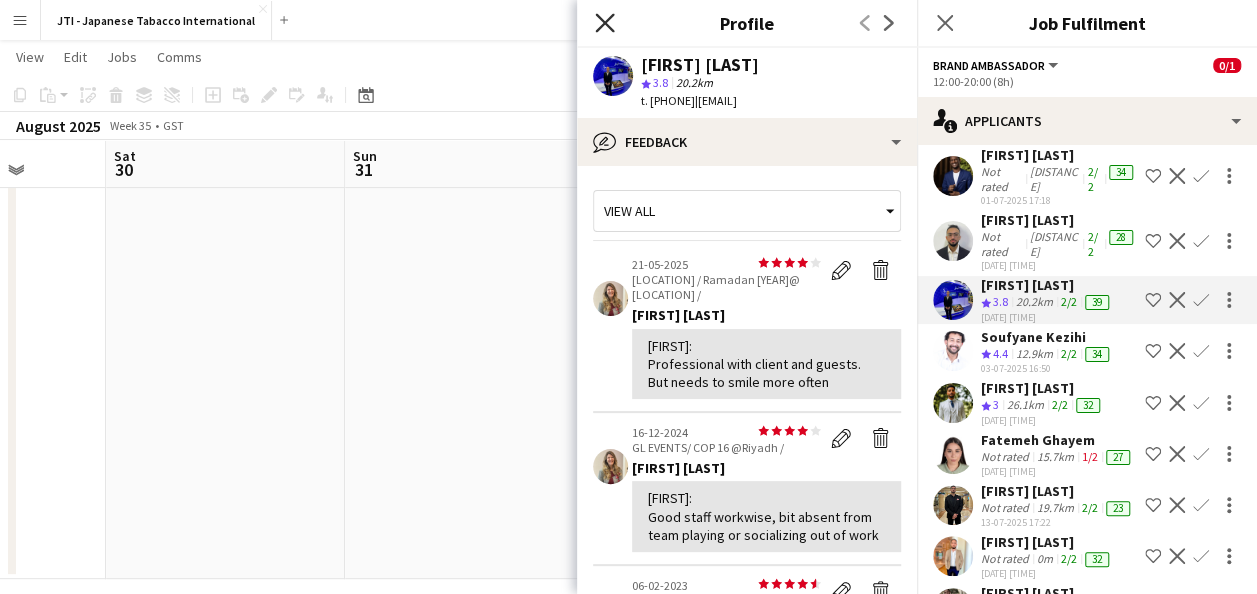 click on "Close pop-in" 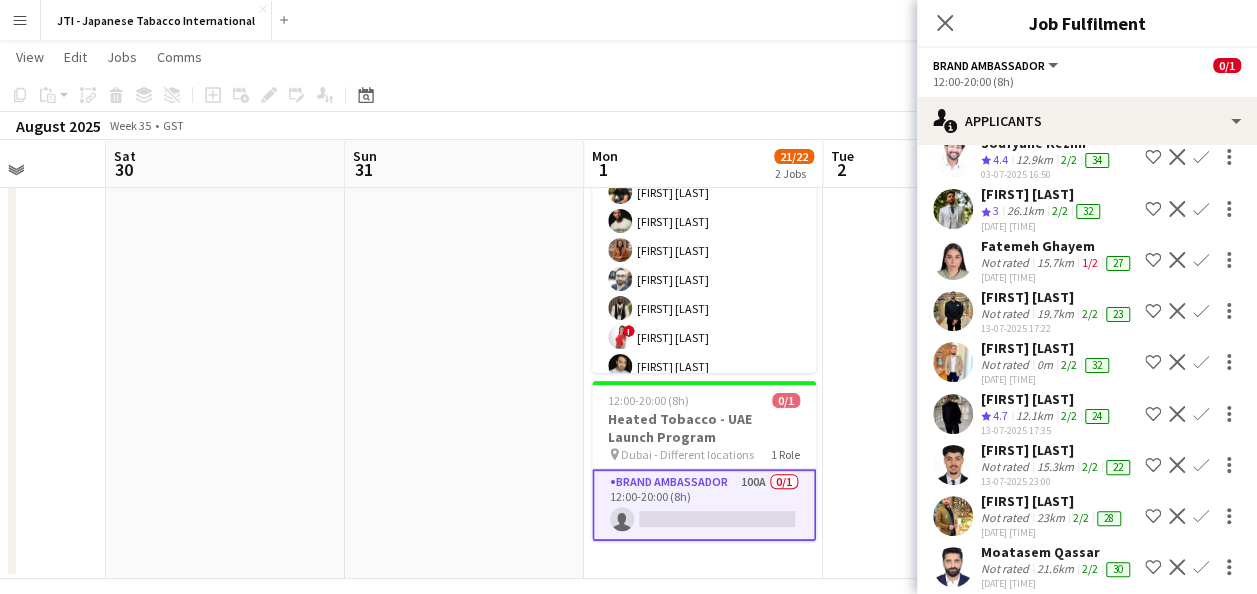 scroll, scrollTop: 1200, scrollLeft: 0, axis: vertical 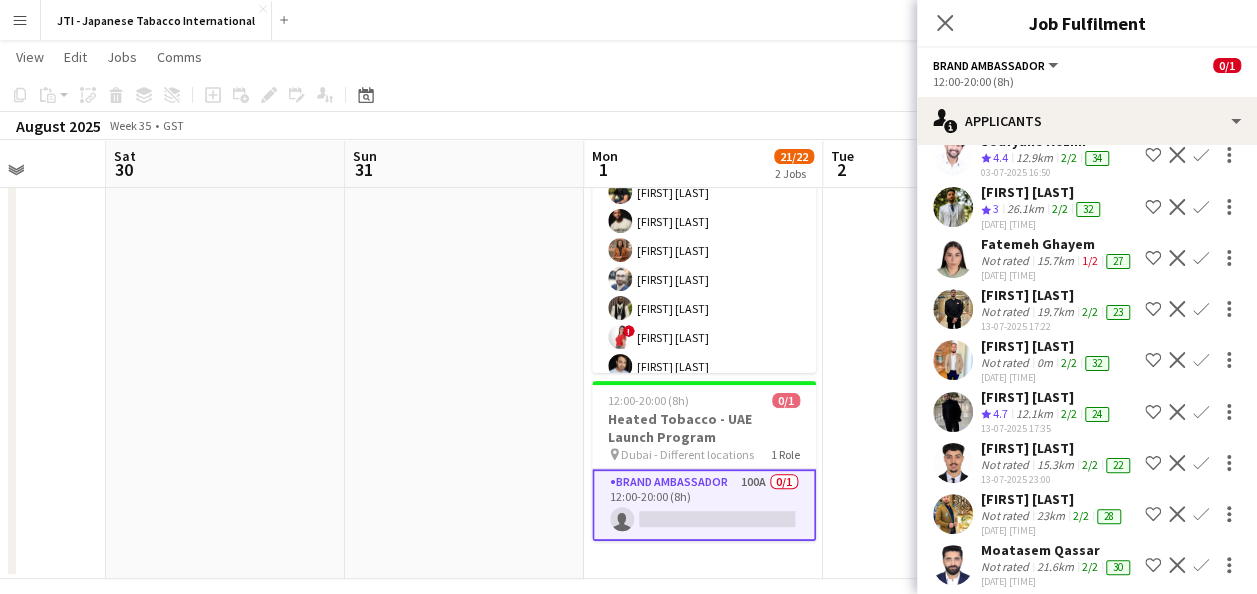 click on "15.7km" at bounding box center [1055, 312] 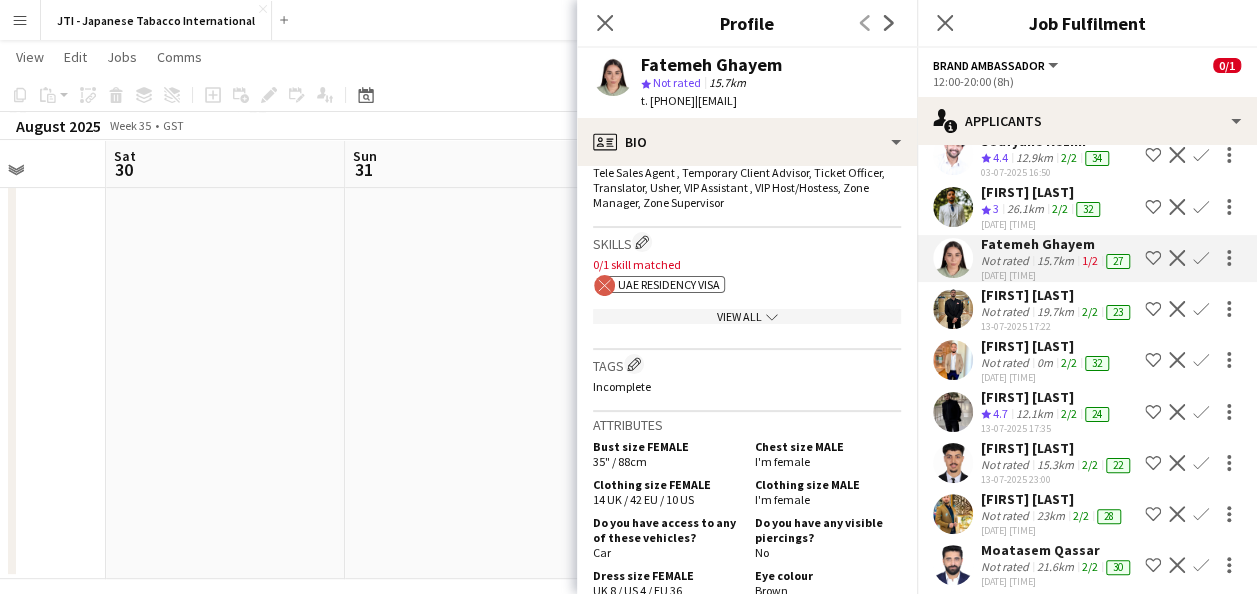 scroll, scrollTop: 837, scrollLeft: 0, axis: vertical 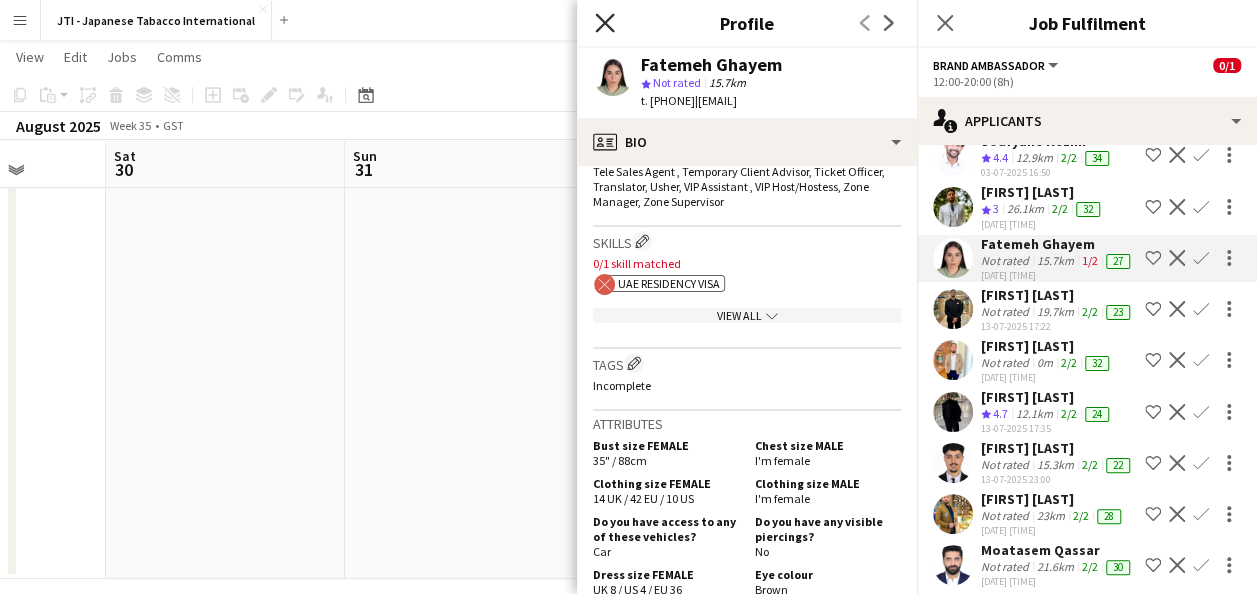 click 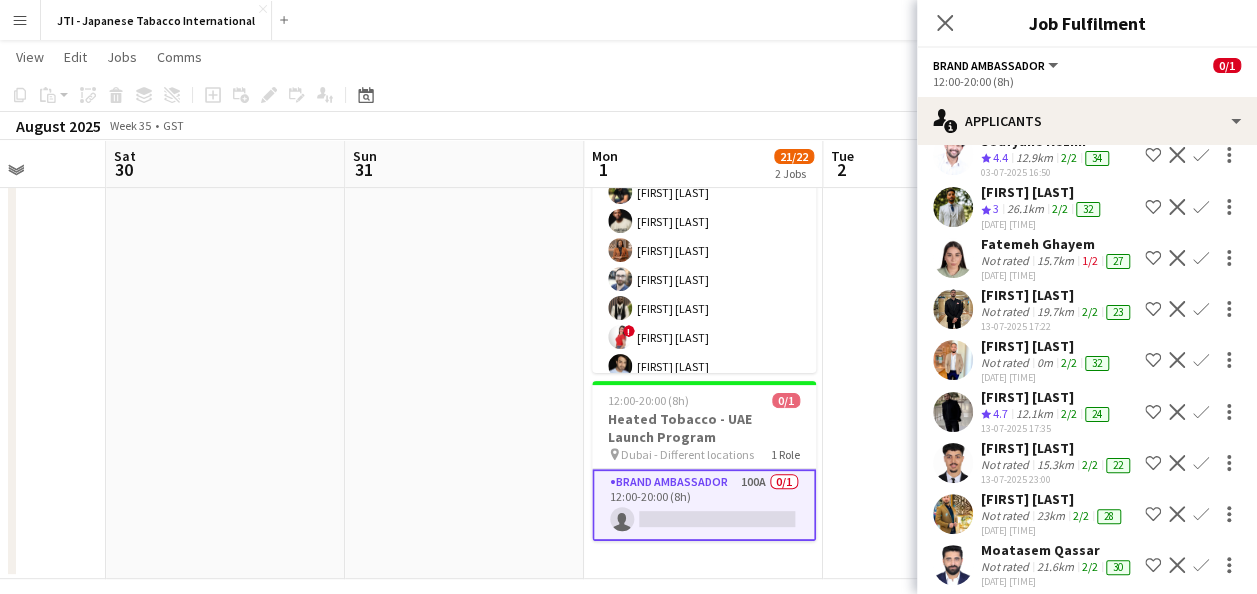 click on "Not rated" at bounding box center [1007, 312] 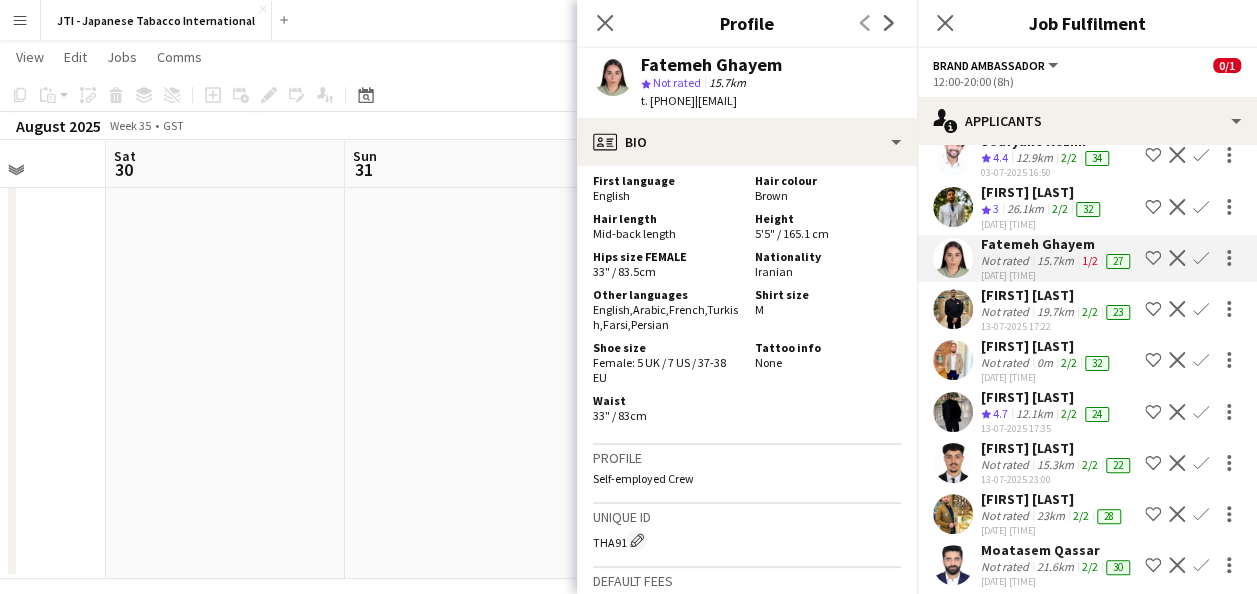 scroll, scrollTop: 1270, scrollLeft: 0, axis: vertical 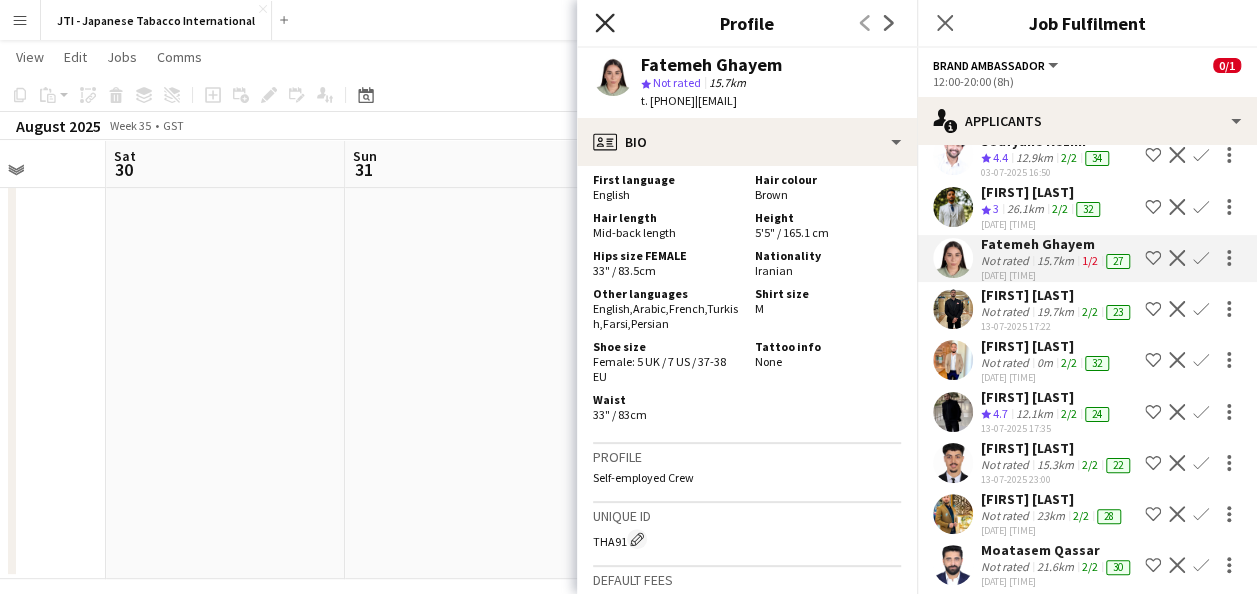 click 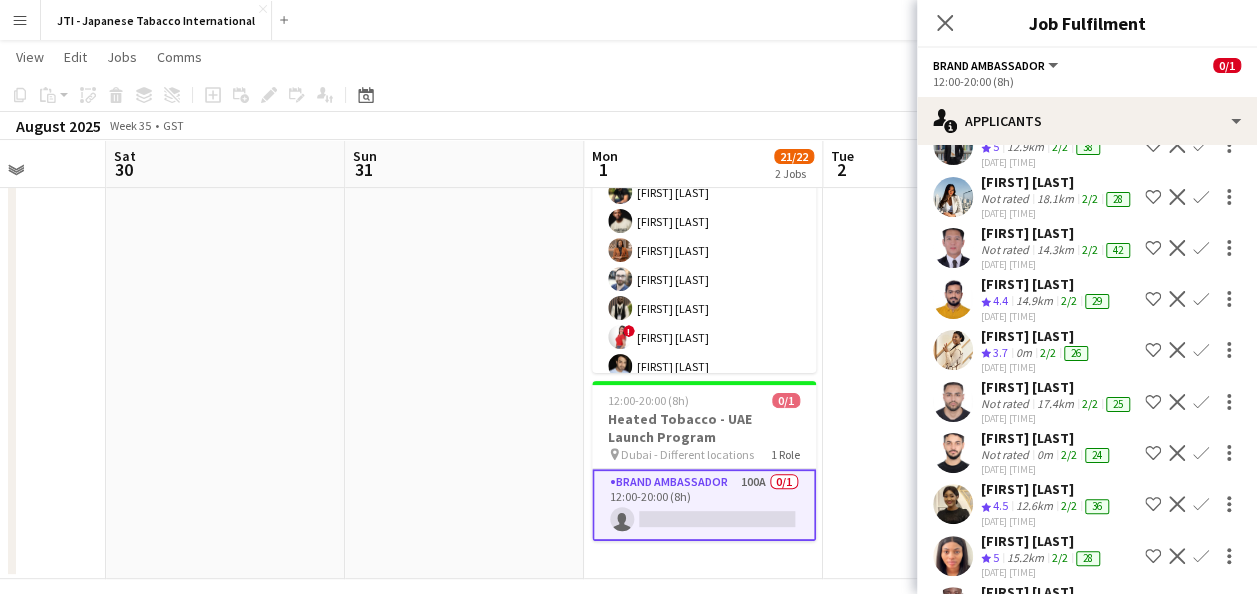 scroll, scrollTop: 1928, scrollLeft: 0, axis: vertical 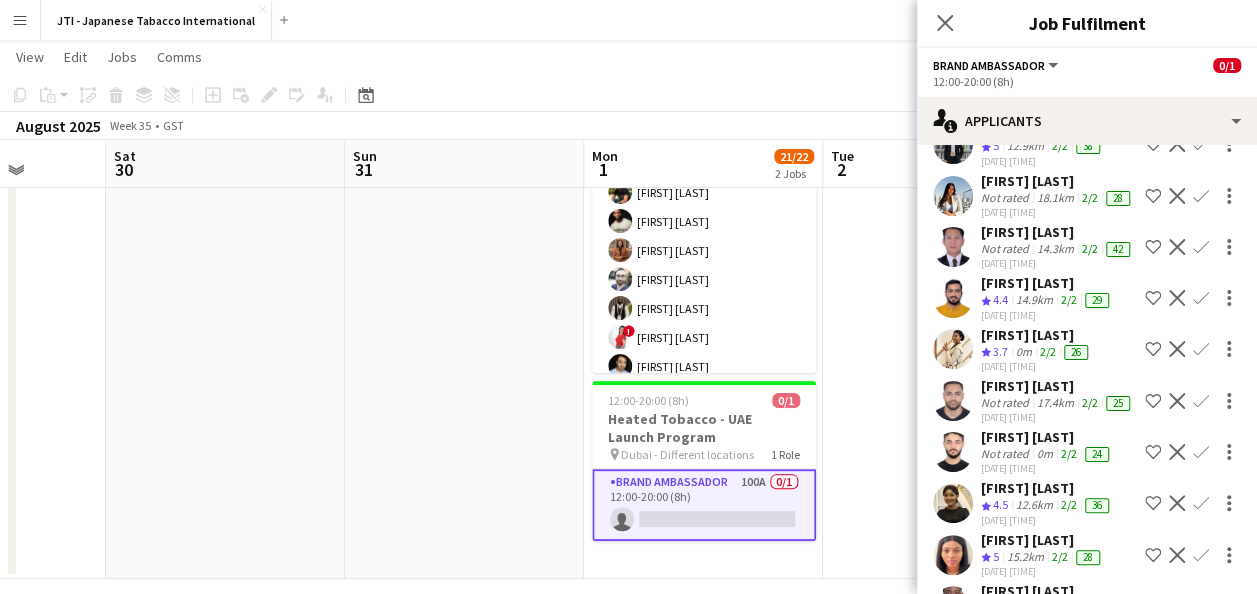 click on "Not rated" at bounding box center (1007, 249) 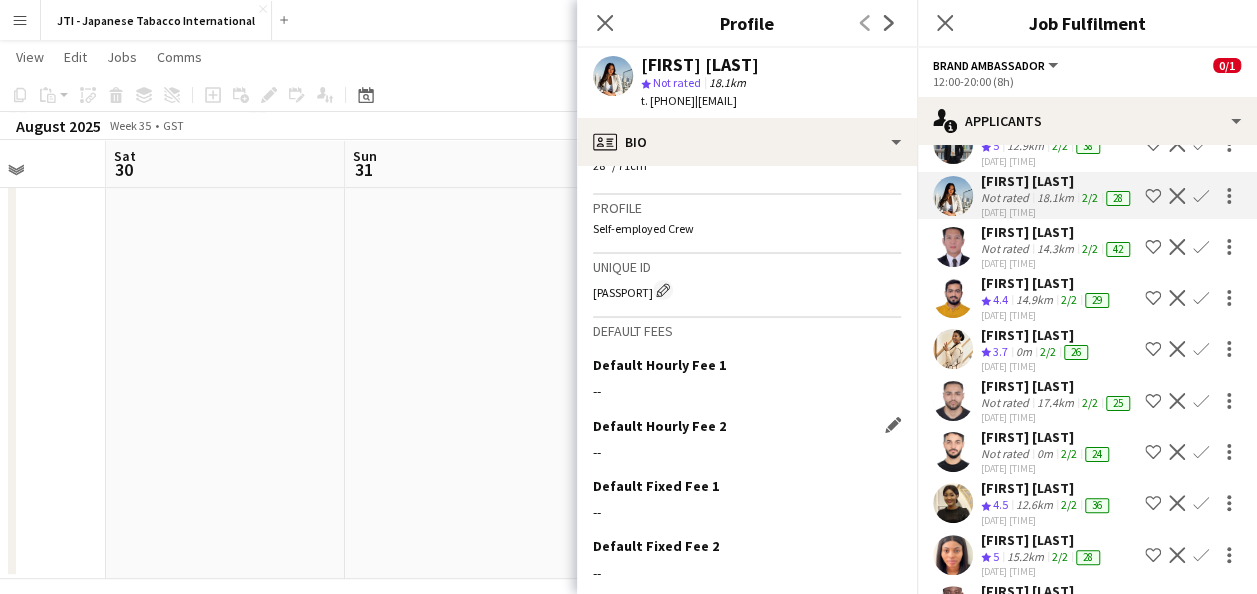 scroll, scrollTop: 1624, scrollLeft: 0, axis: vertical 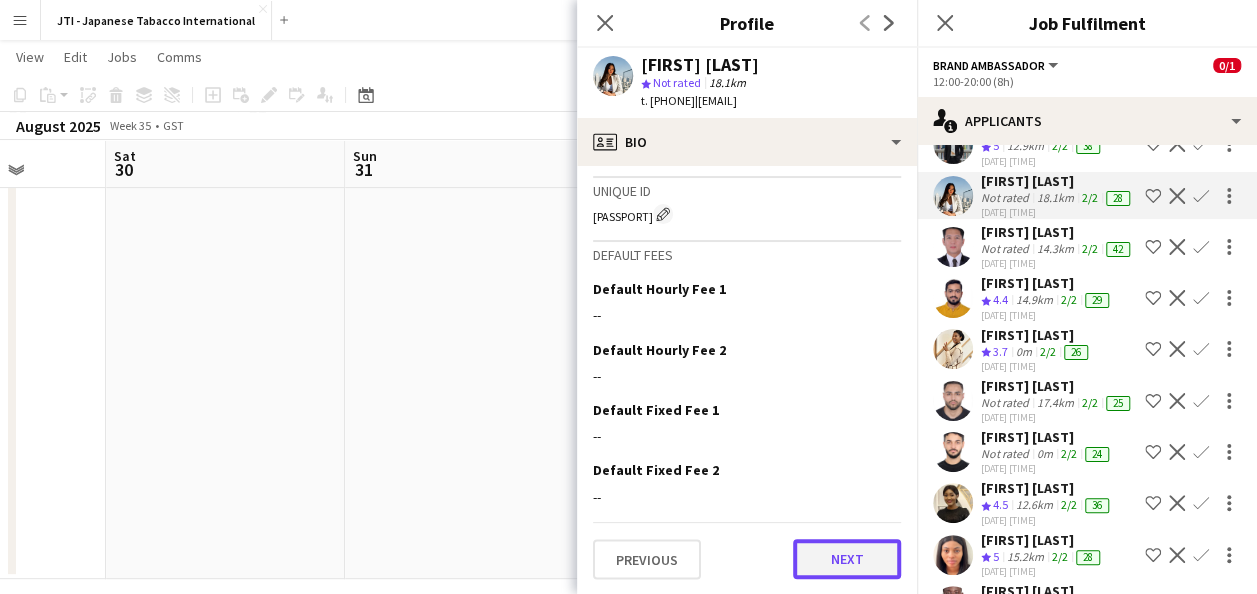 click on "Next" 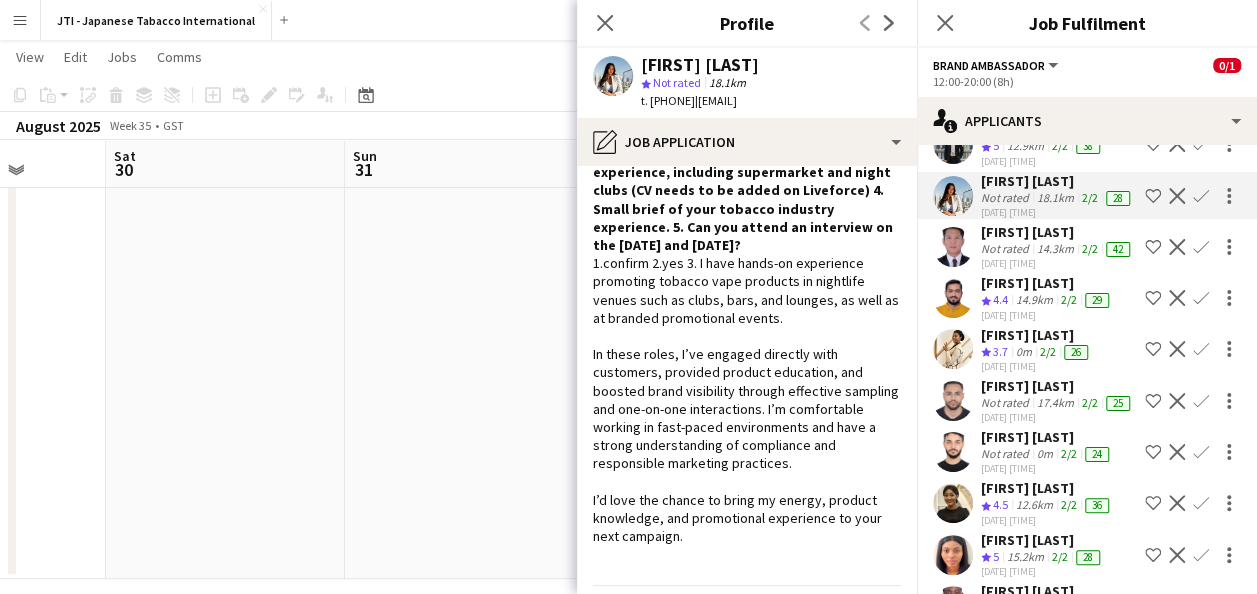 scroll, scrollTop: 164, scrollLeft: 0, axis: vertical 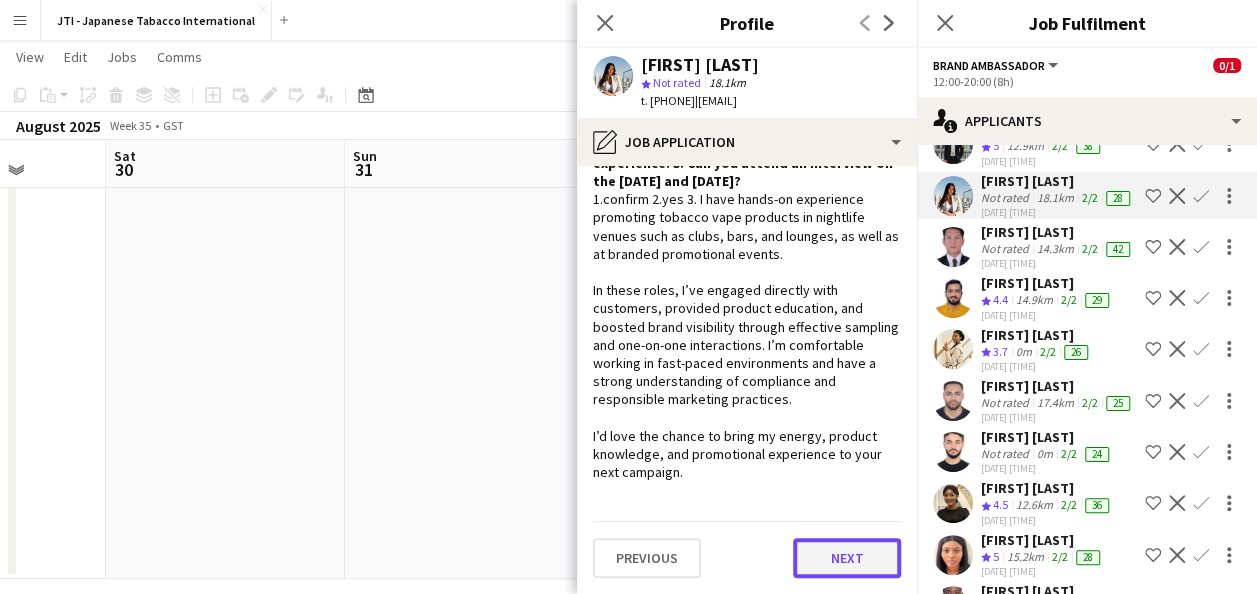 click on "Next" 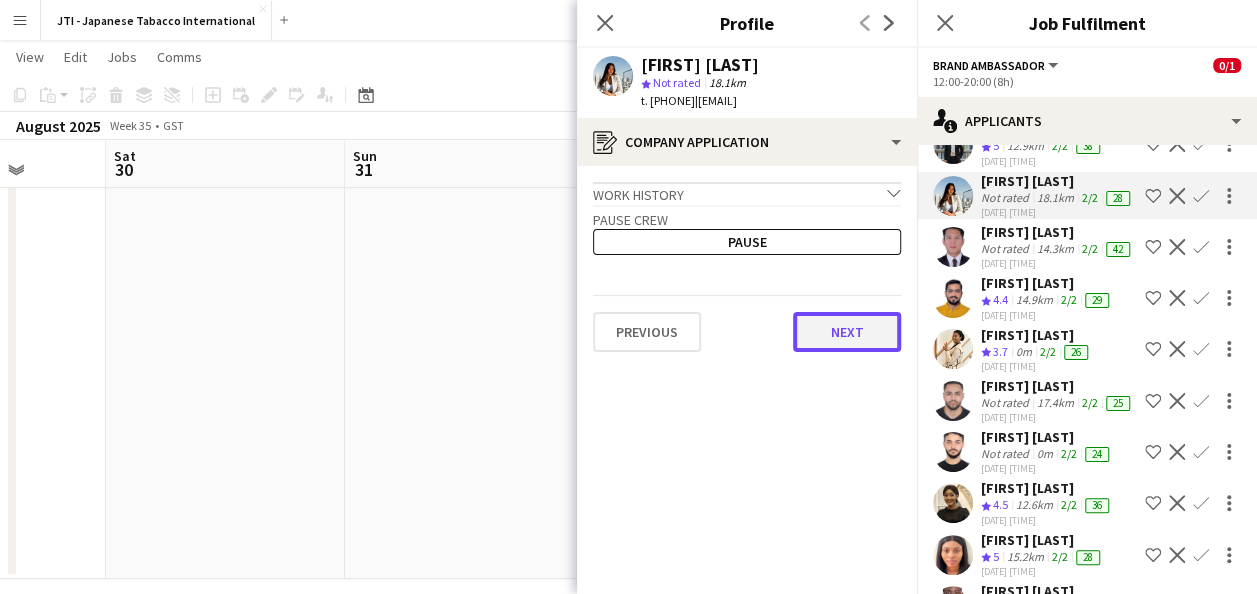 click on "Next" 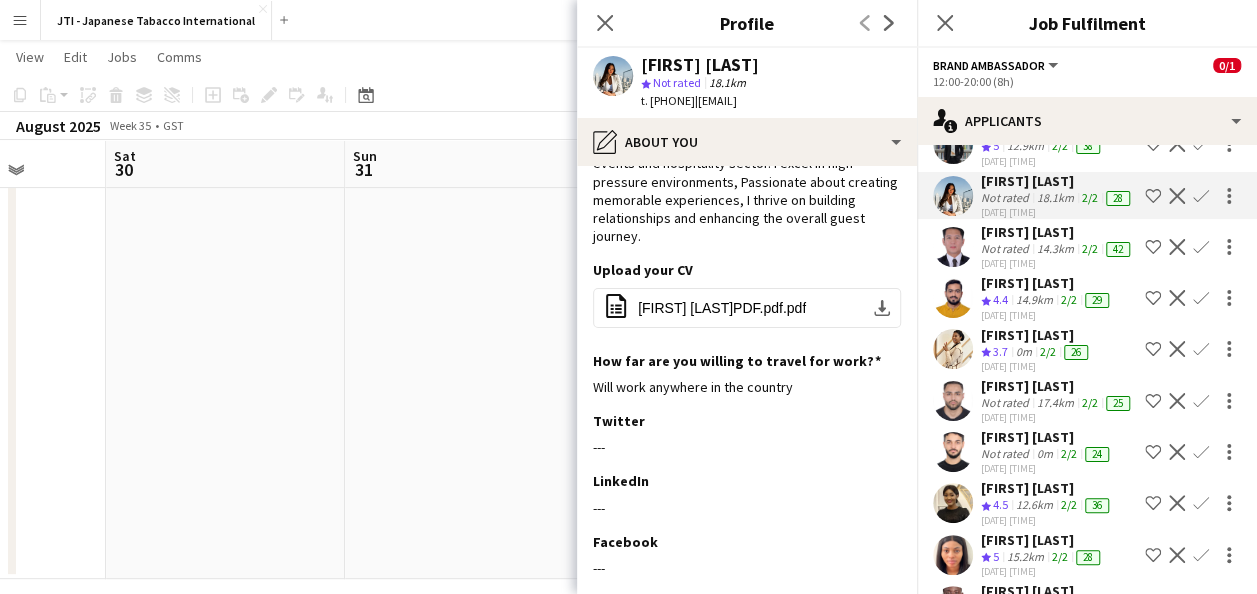 scroll, scrollTop: 317, scrollLeft: 0, axis: vertical 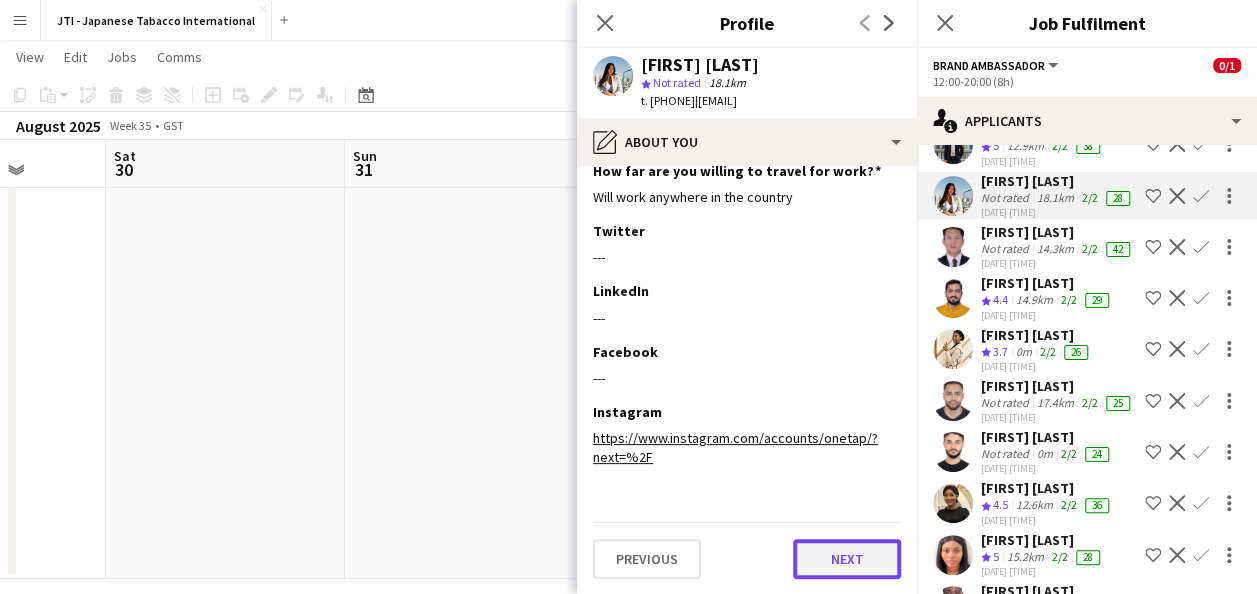 click on "Next" 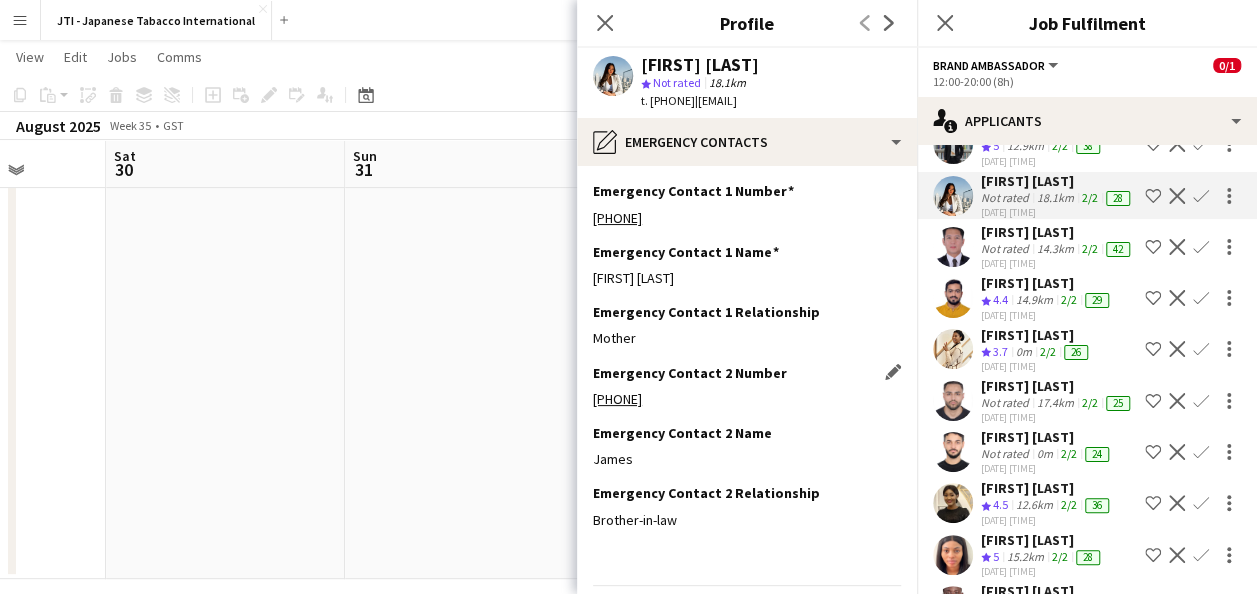 scroll, scrollTop: 63, scrollLeft: 0, axis: vertical 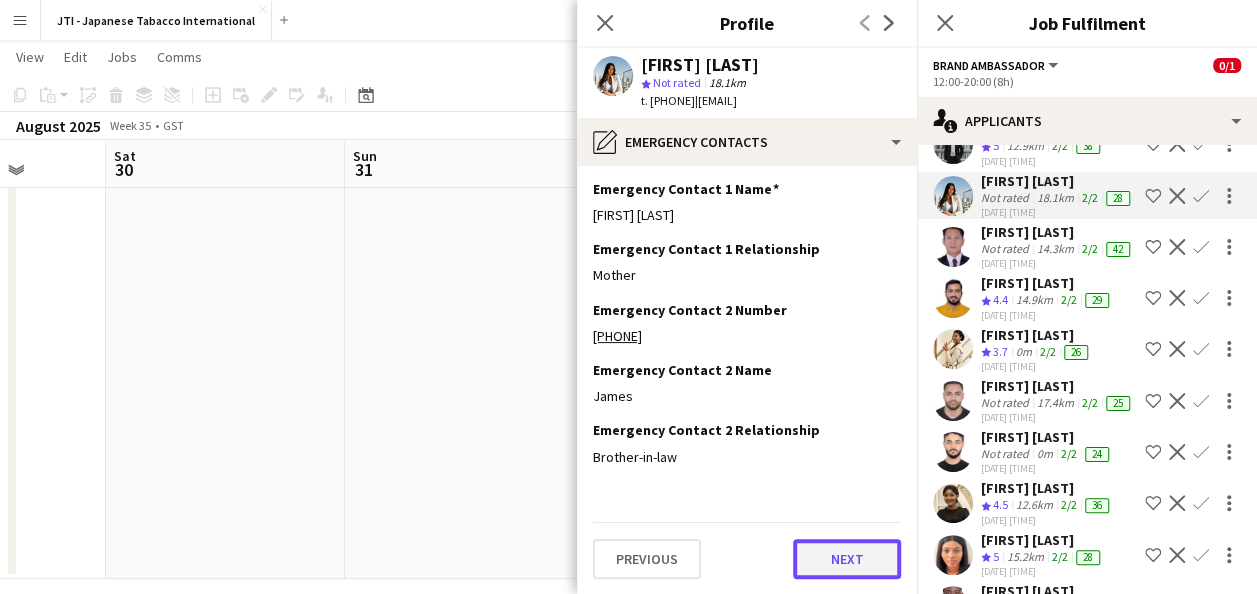click on "Next" 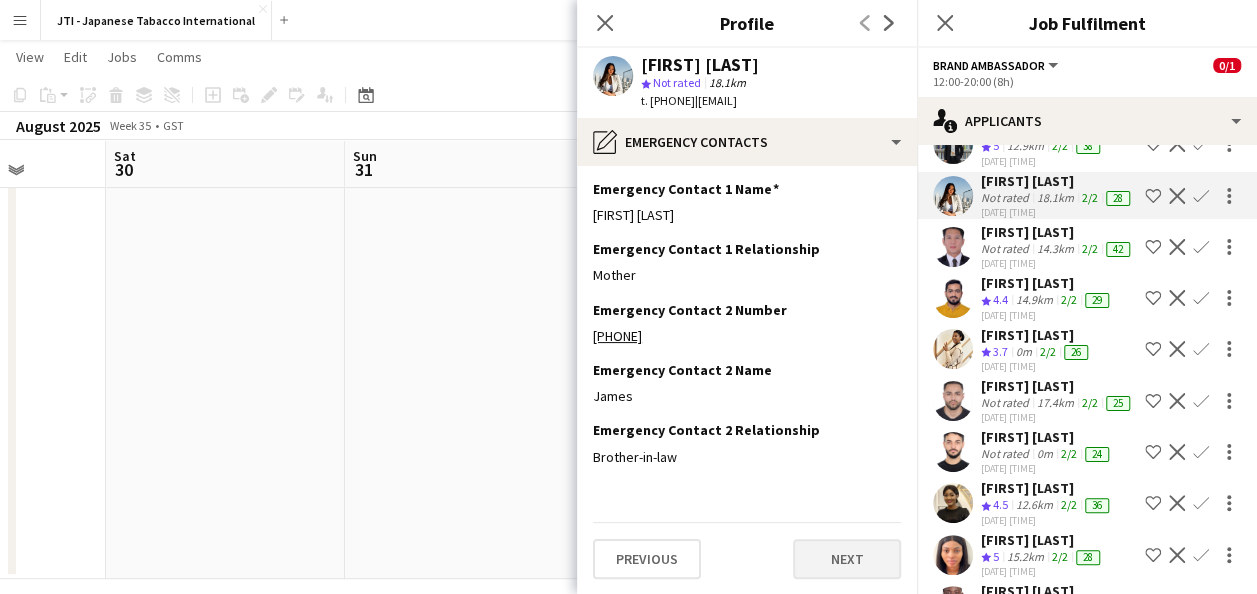 scroll, scrollTop: 0, scrollLeft: 0, axis: both 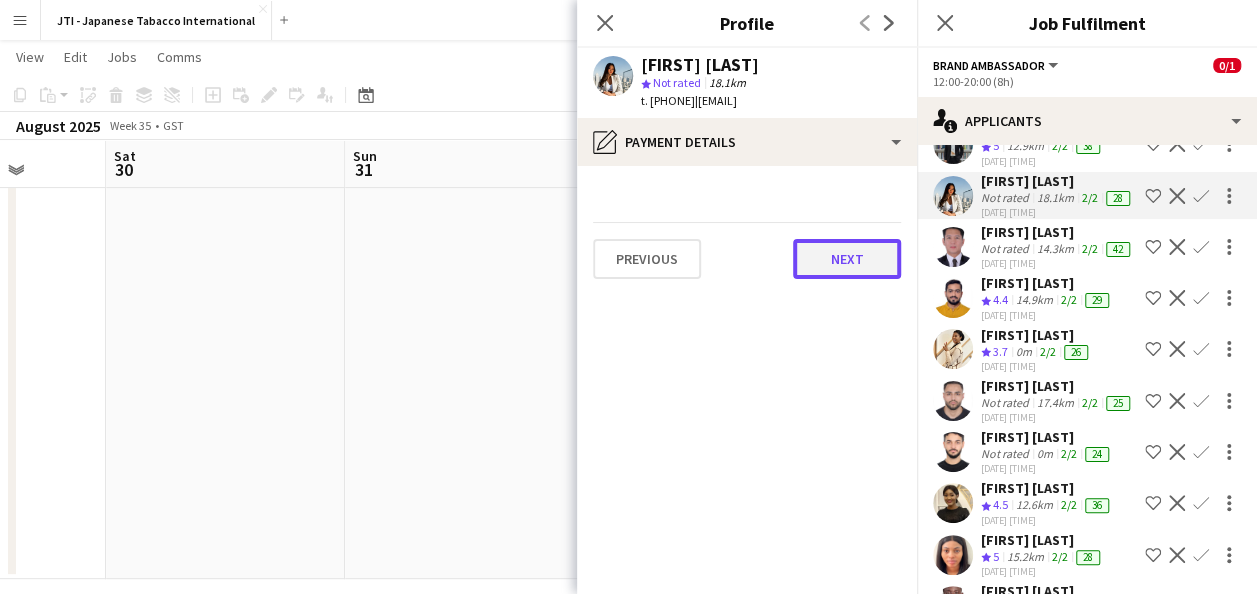 click on "Next" 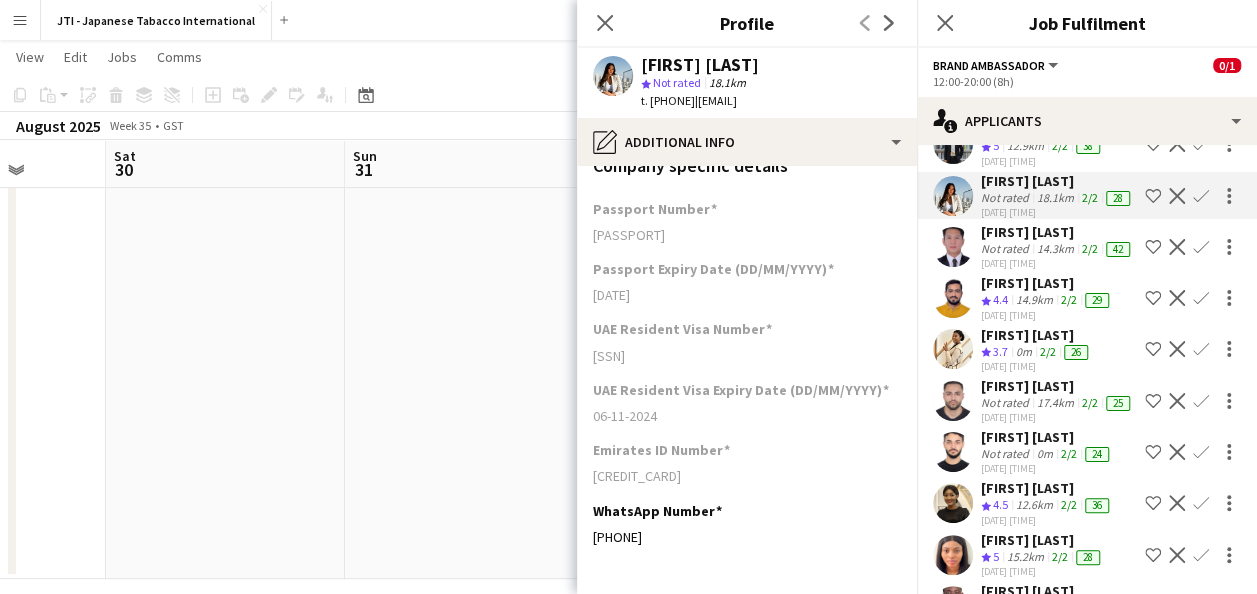 scroll, scrollTop: 359, scrollLeft: 0, axis: vertical 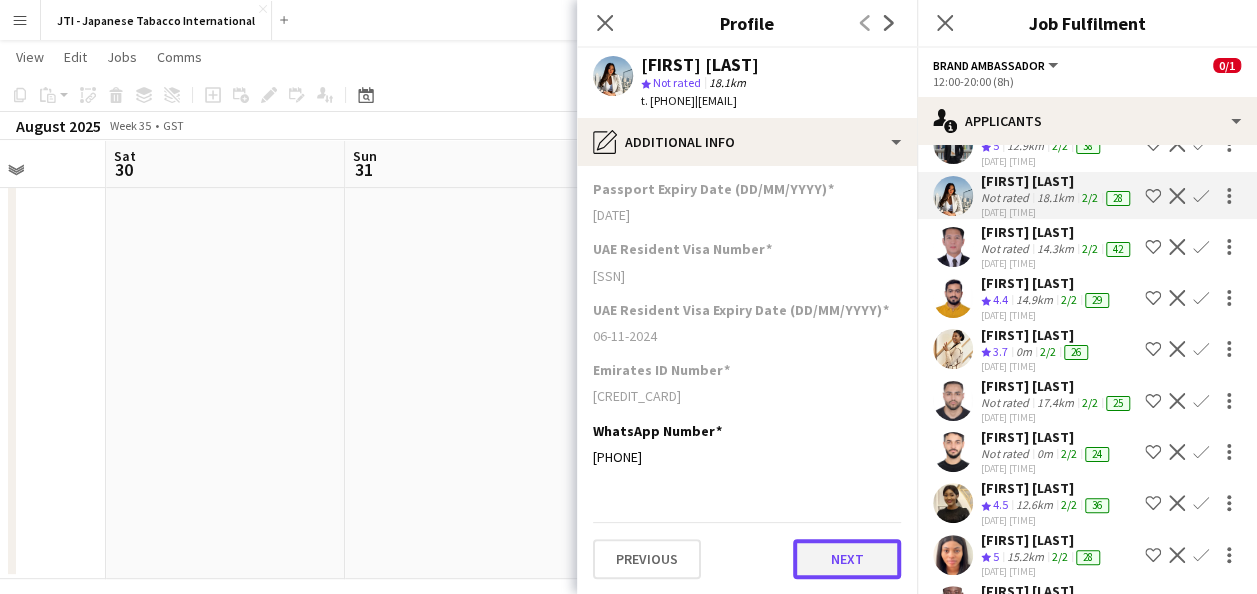 click on "Next" 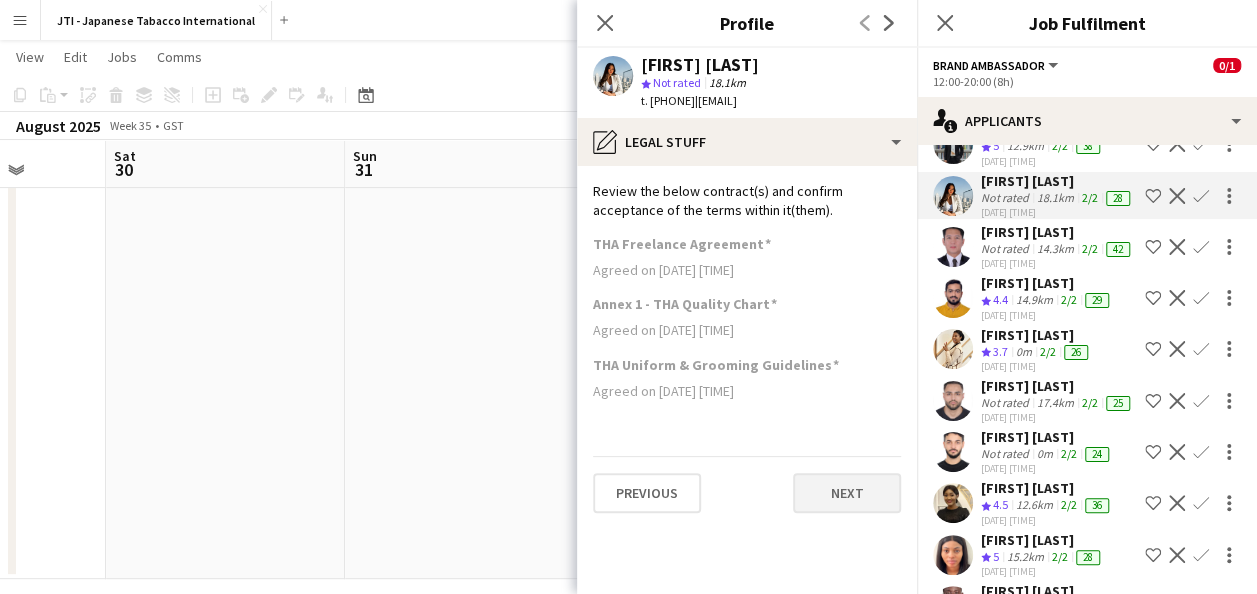 scroll, scrollTop: 0, scrollLeft: 0, axis: both 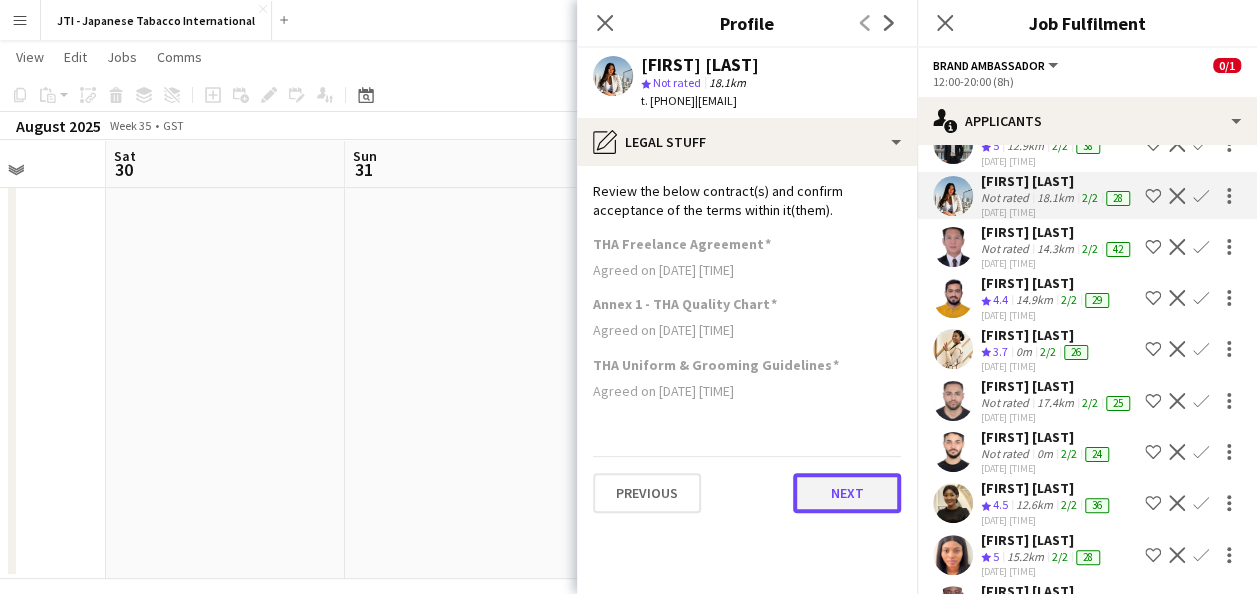 click on "Next" 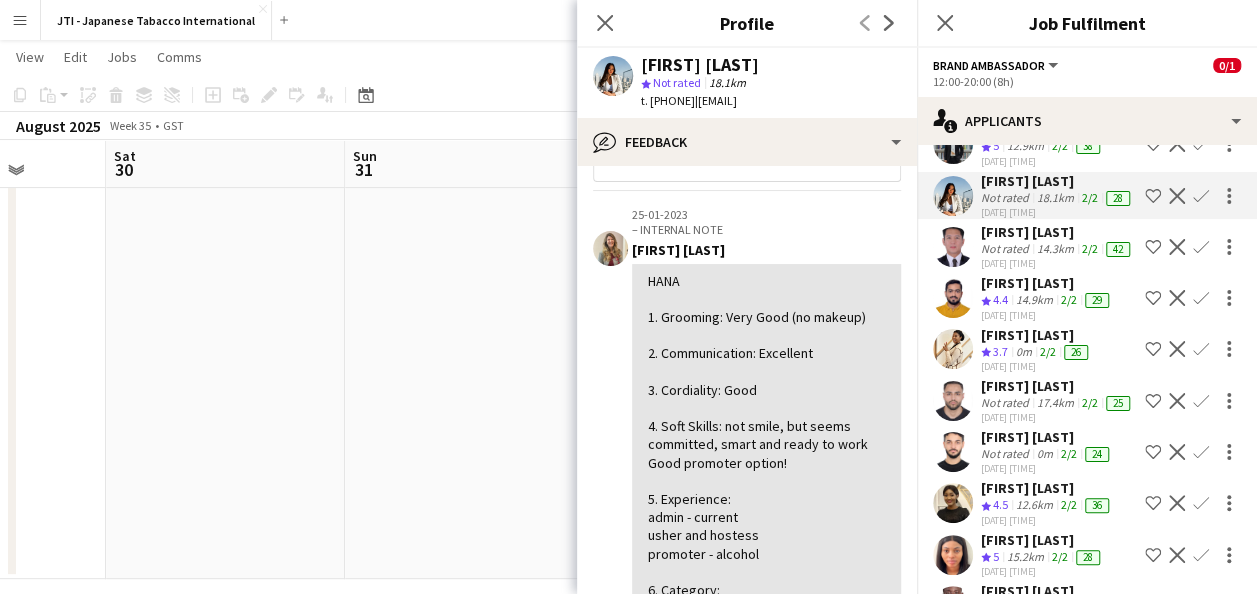 scroll, scrollTop: 0, scrollLeft: 0, axis: both 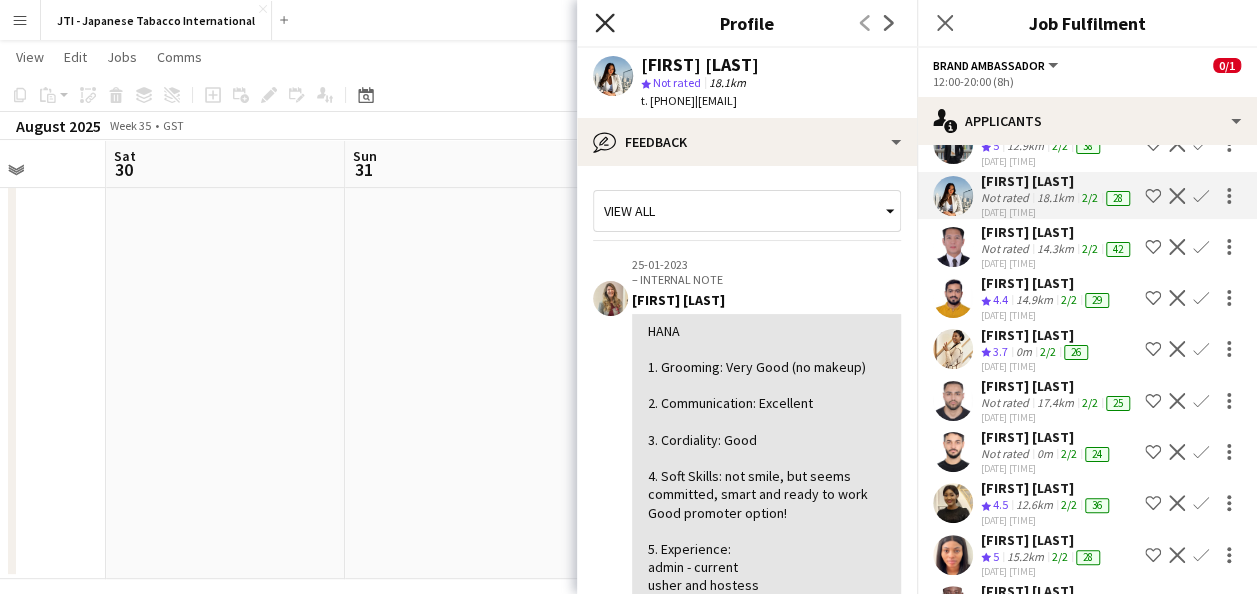 click 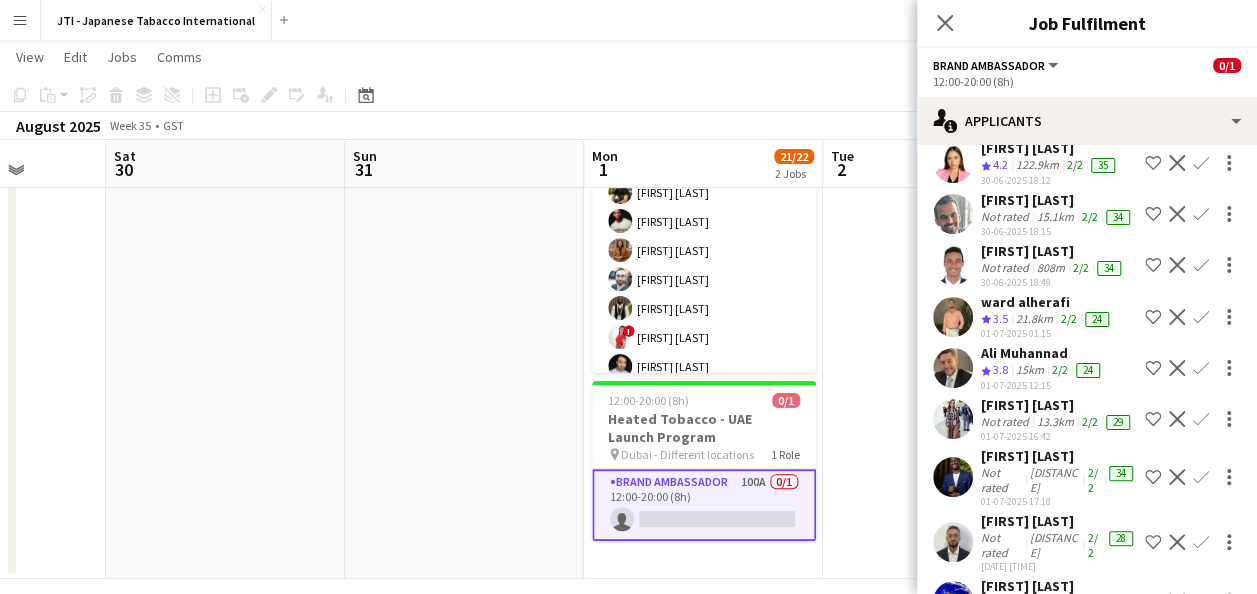 scroll, scrollTop: 700, scrollLeft: 0, axis: vertical 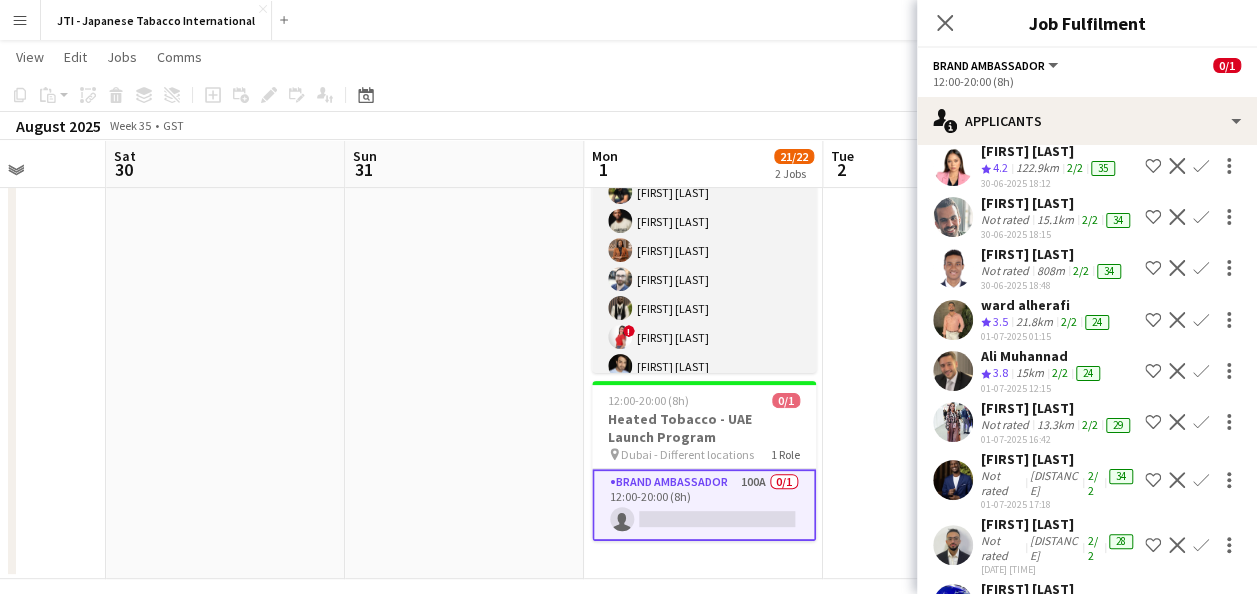 click on "Brand Ambassador    19/19   [TIME]
[FIRST] [LAST] [FIRST] [LAST] [FIRST] [LAST] [FIRST] [LAST] [FIRST] [LAST] [FIRST] [LAST] [FIRST] [LAST] [FIRST] [LAST] [FIRST] [LAST] [FIRST] [LAST] [FIRST] [LAST] [FIRST] [LAST] [FIRST] [LAST] [FIRST] [LAST] [FIRST] [LAST] [FIRST] [LAST] [FIRST] [LAST] [FIRST] [LAST] Supervisor   2/2   [TIME]
[FIRST] [LAST] [FIRST] [LAST]" at bounding box center (704, 207) 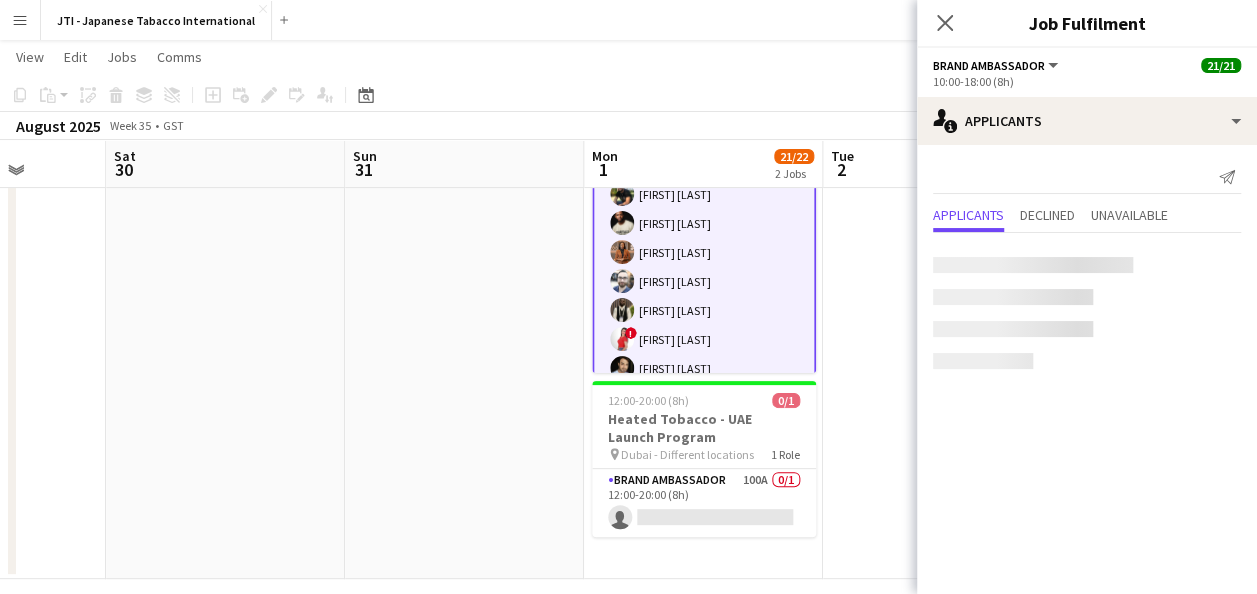scroll, scrollTop: 0, scrollLeft: 0, axis: both 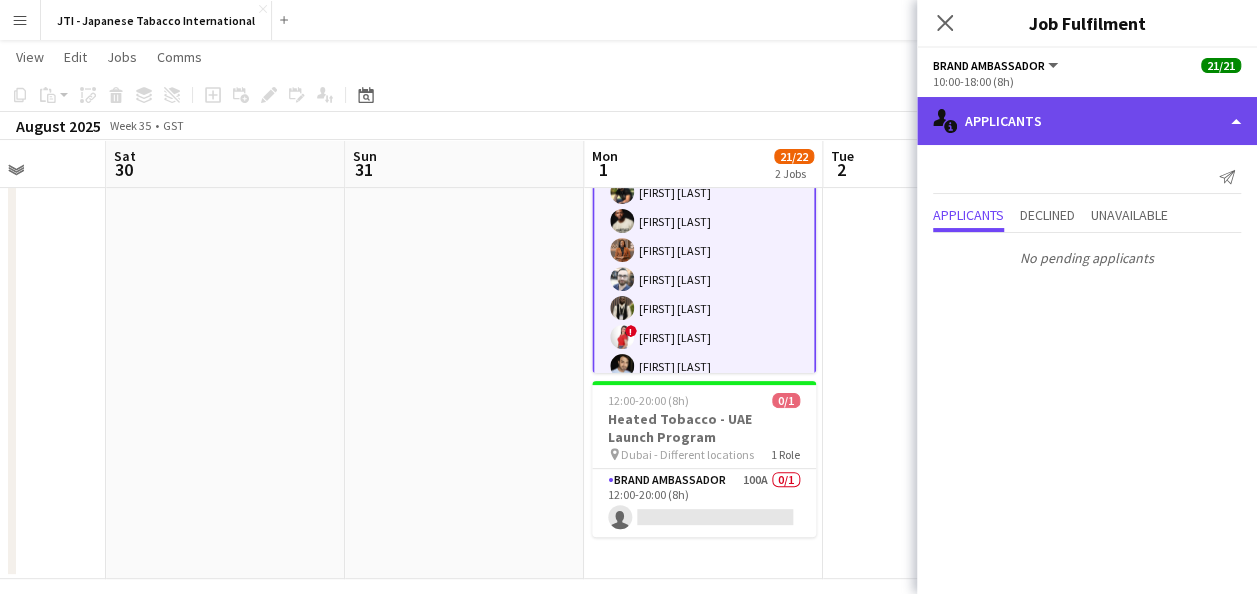 click on "single-neutral-actions-information
Applicants" 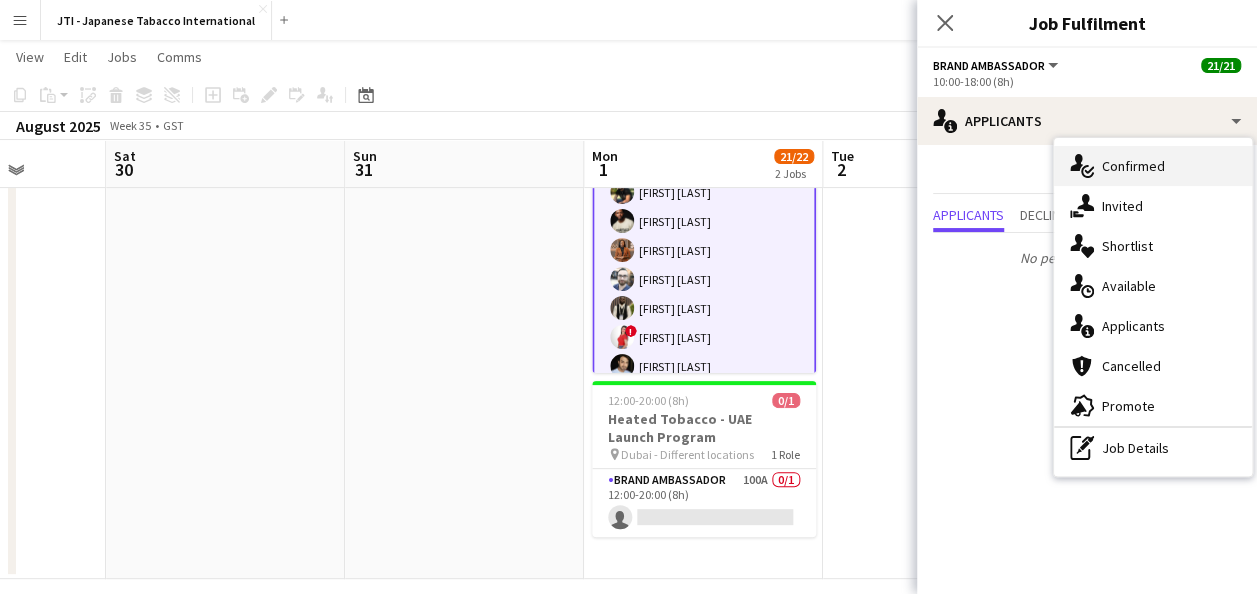 click on "single-neutral-actions-check-2
Confirmed" at bounding box center (1153, 166) 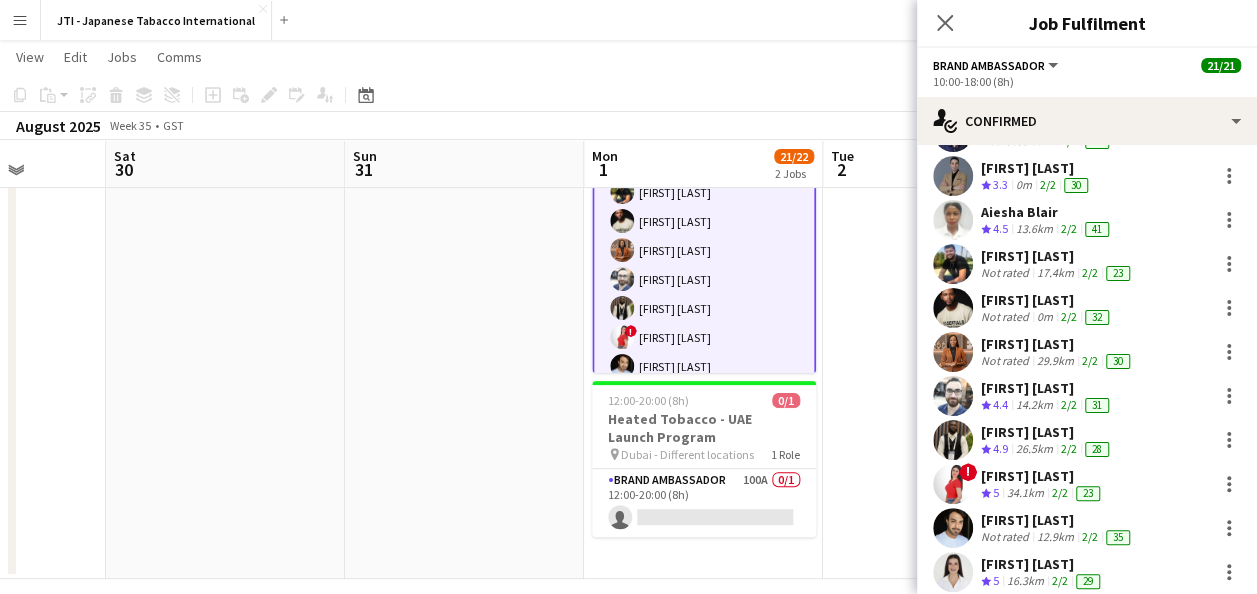 scroll, scrollTop: 339, scrollLeft: 0, axis: vertical 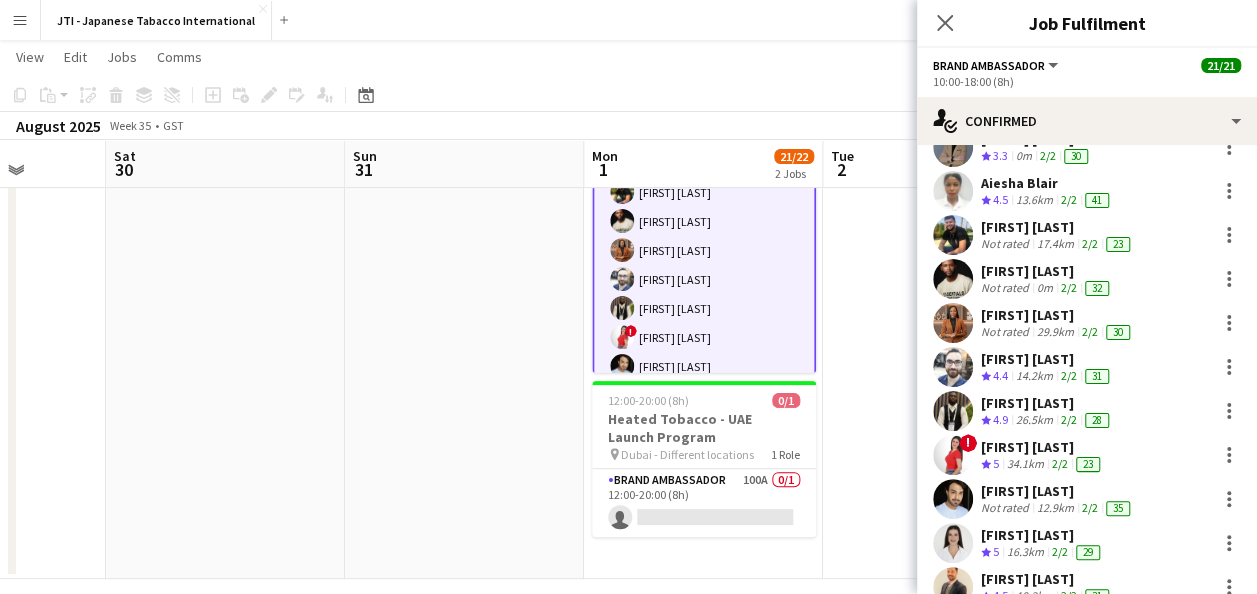 click on "! [FIRST] [LAST]
Crew rating
5   34.1km  2/2  23" at bounding box center [1087, 455] 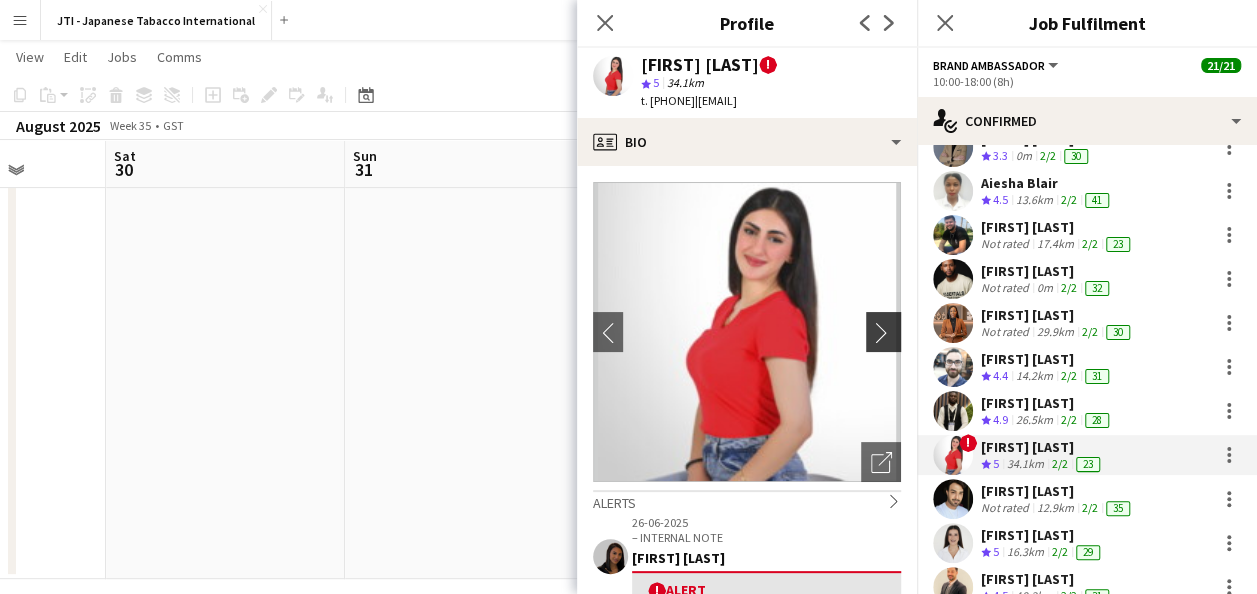 click on "chevron-right" 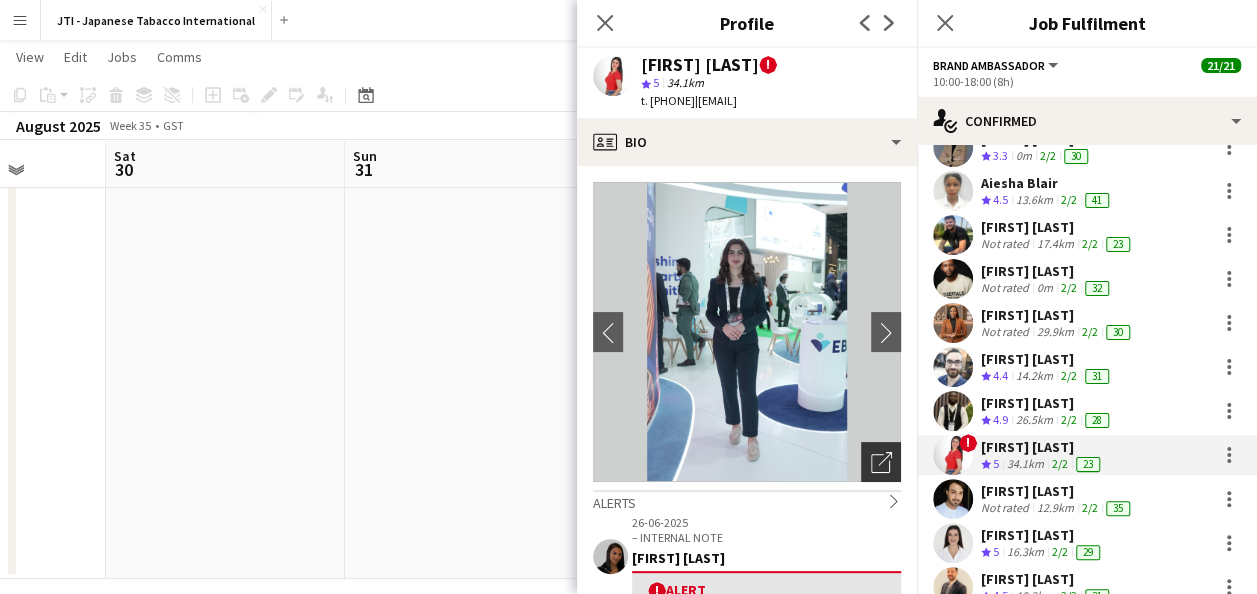 click on "Open photos pop-in" 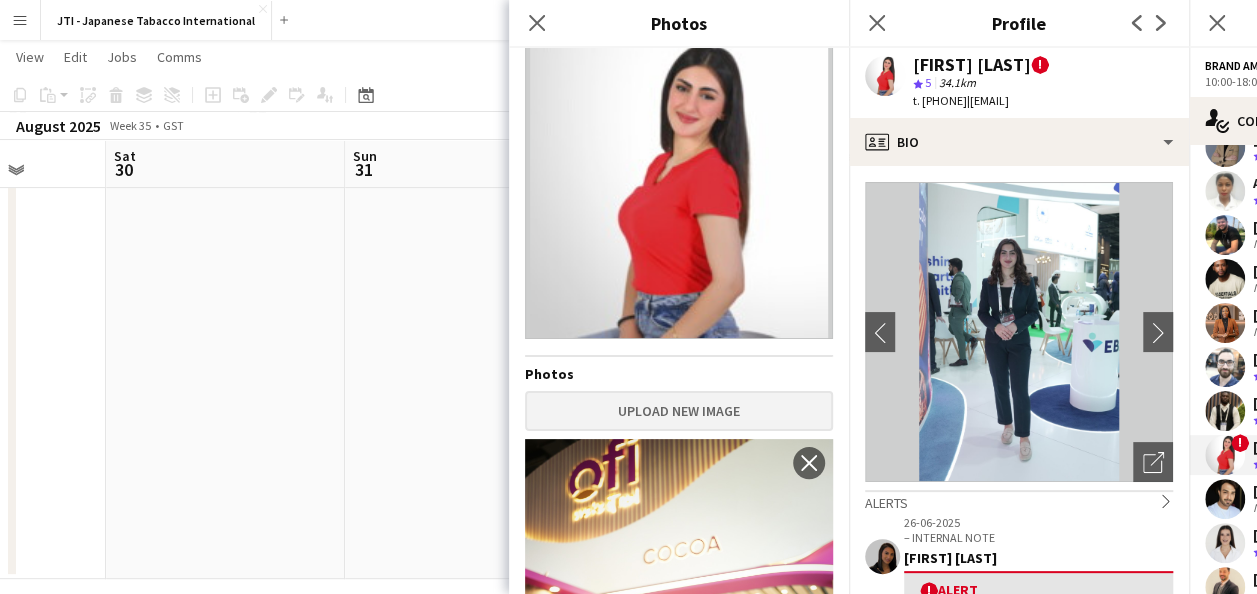scroll, scrollTop: 0, scrollLeft: 0, axis: both 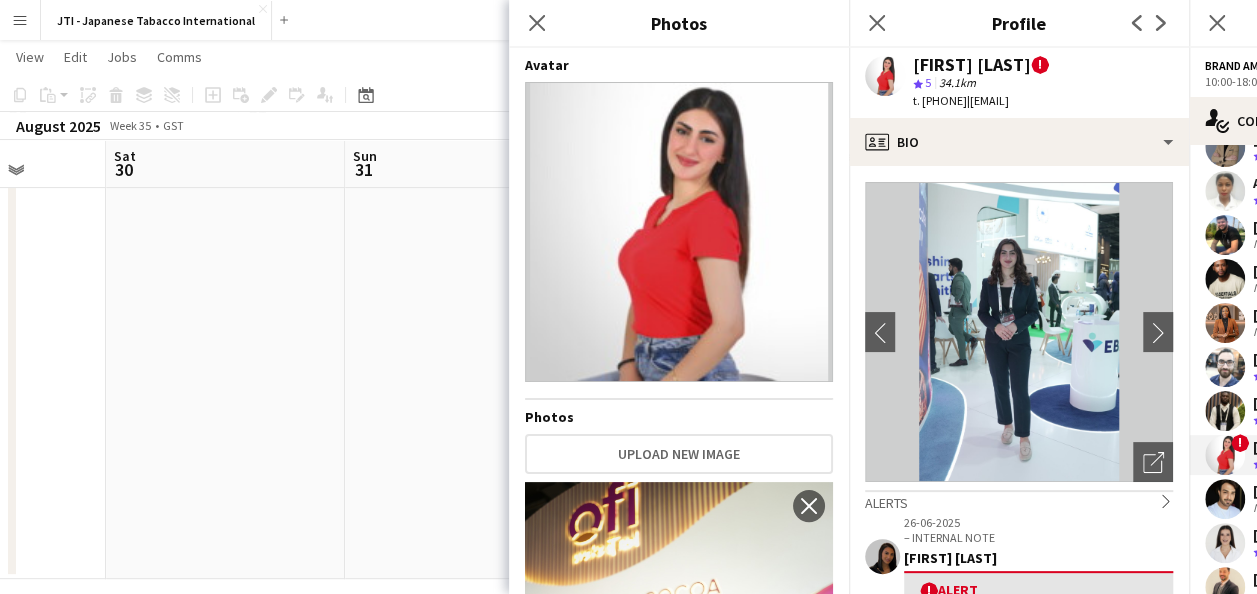 click 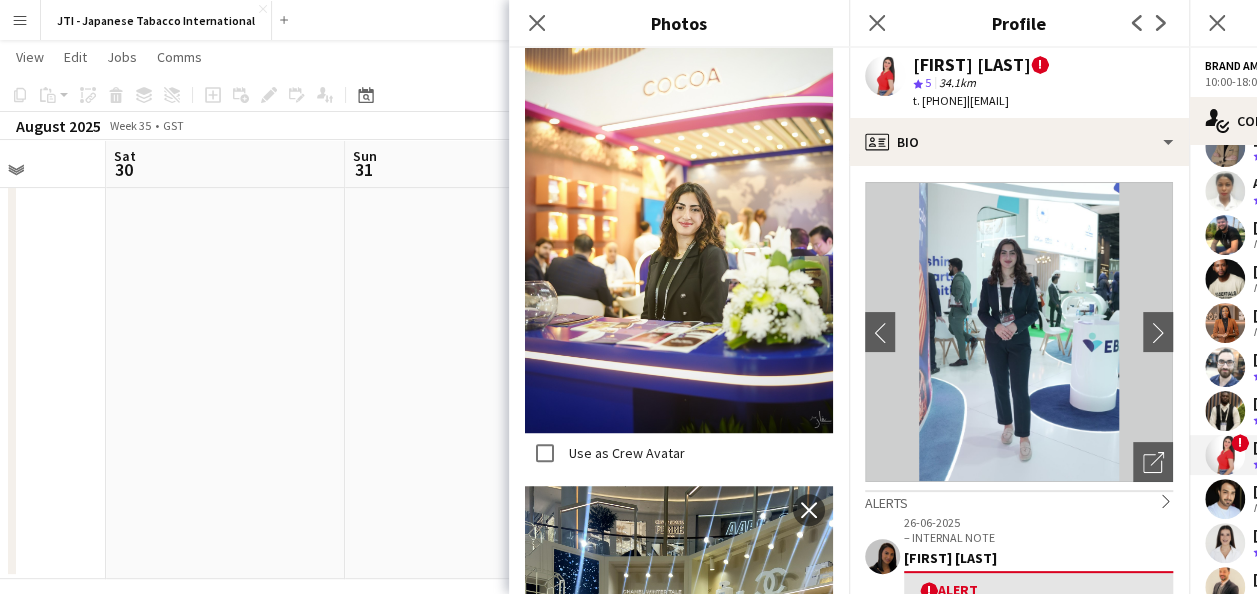 scroll, scrollTop: 510, scrollLeft: 0, axis: vertical 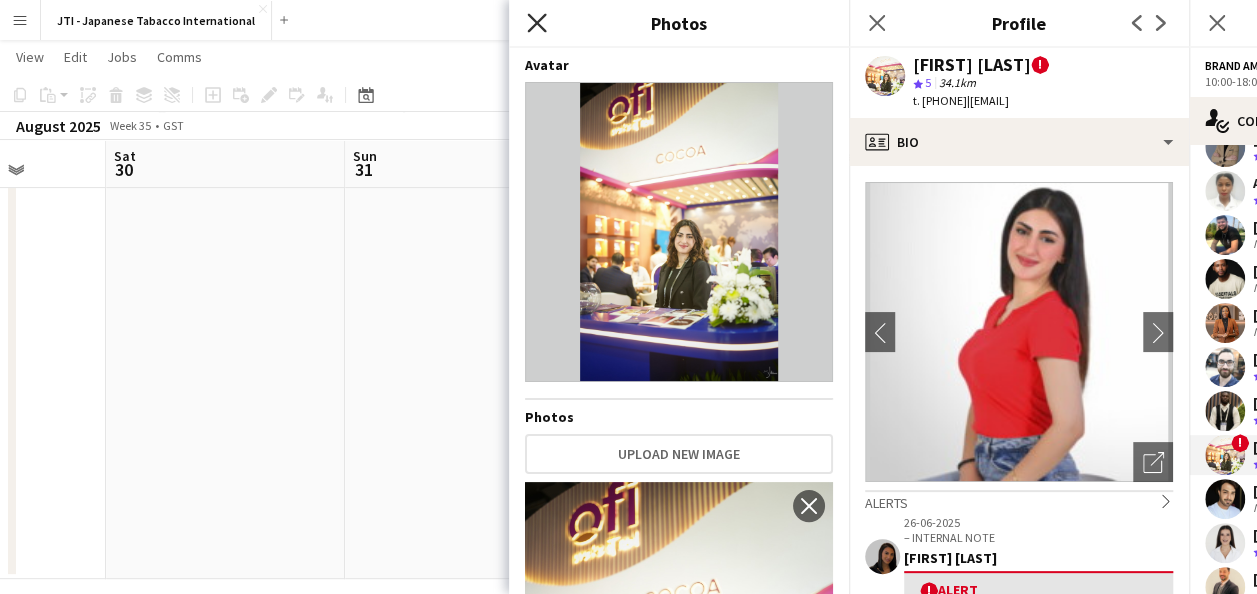 click on "Close pop-in" 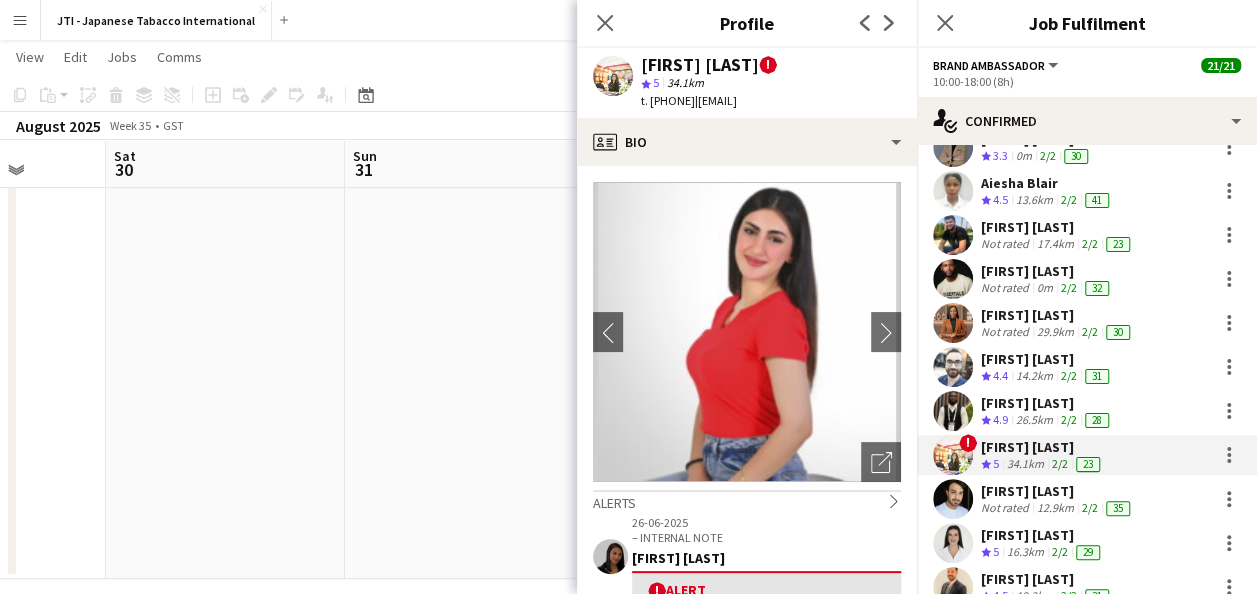 click 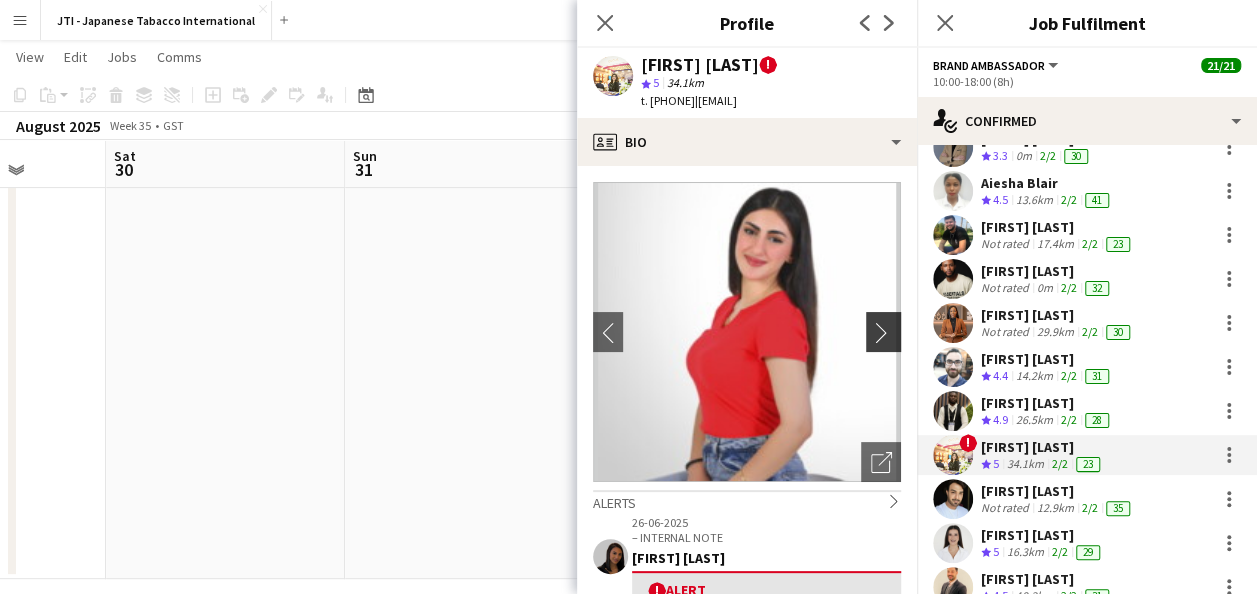 click on "chevron-right" 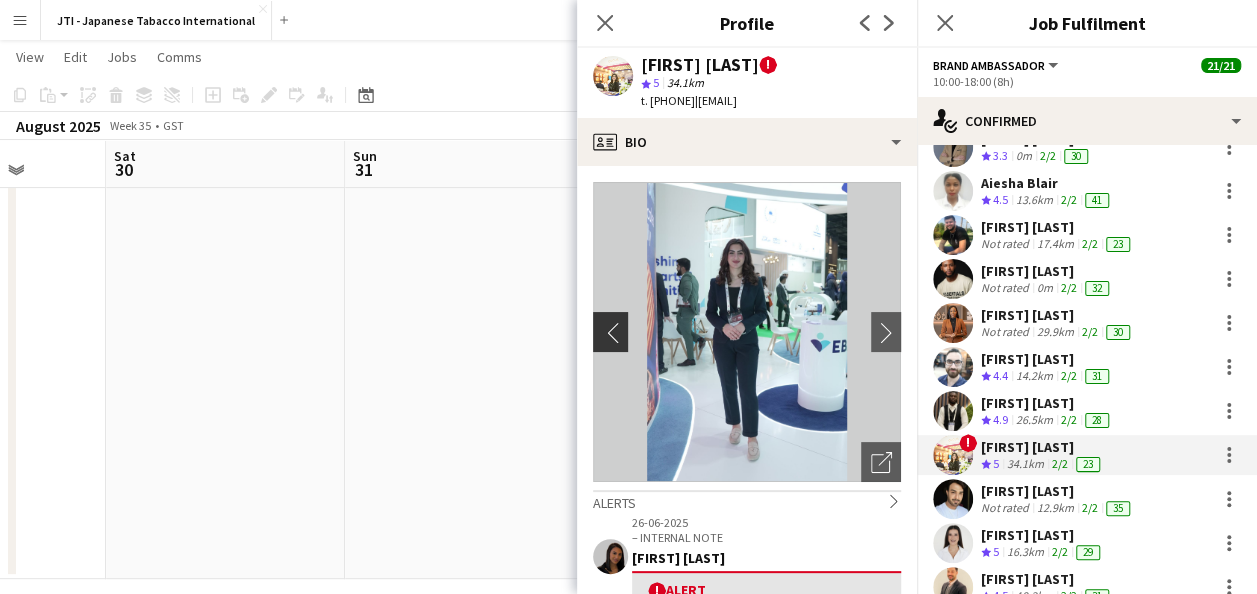 click on "chevron-left" 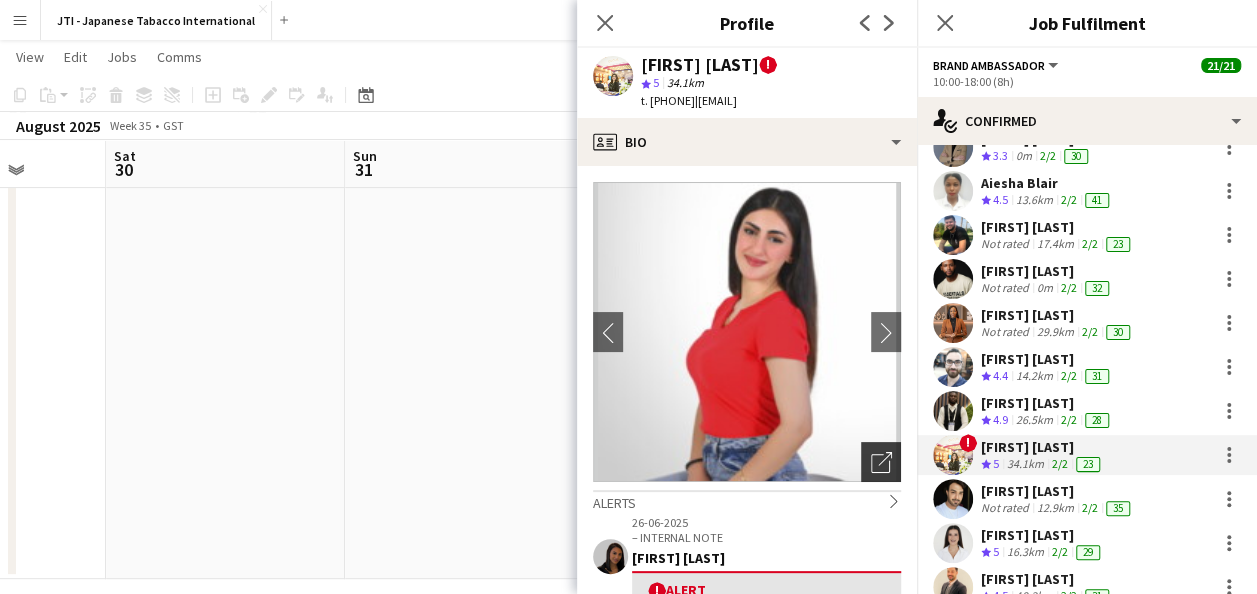 click 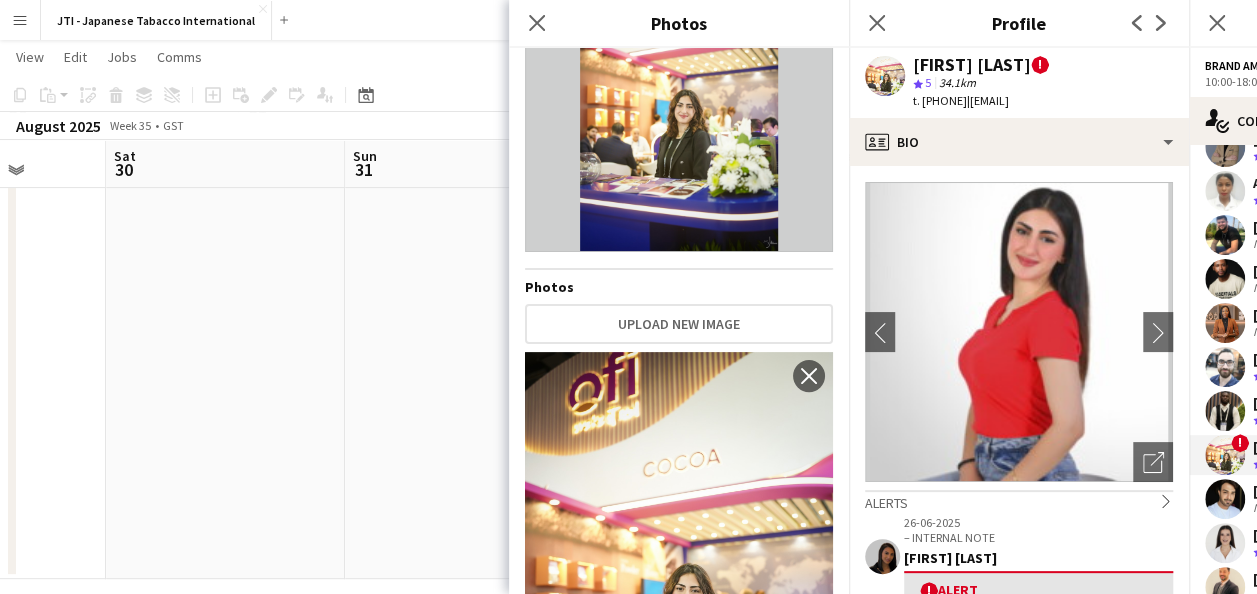 scroll, scrollTop: 0, scrollLeft: 0, axis: both 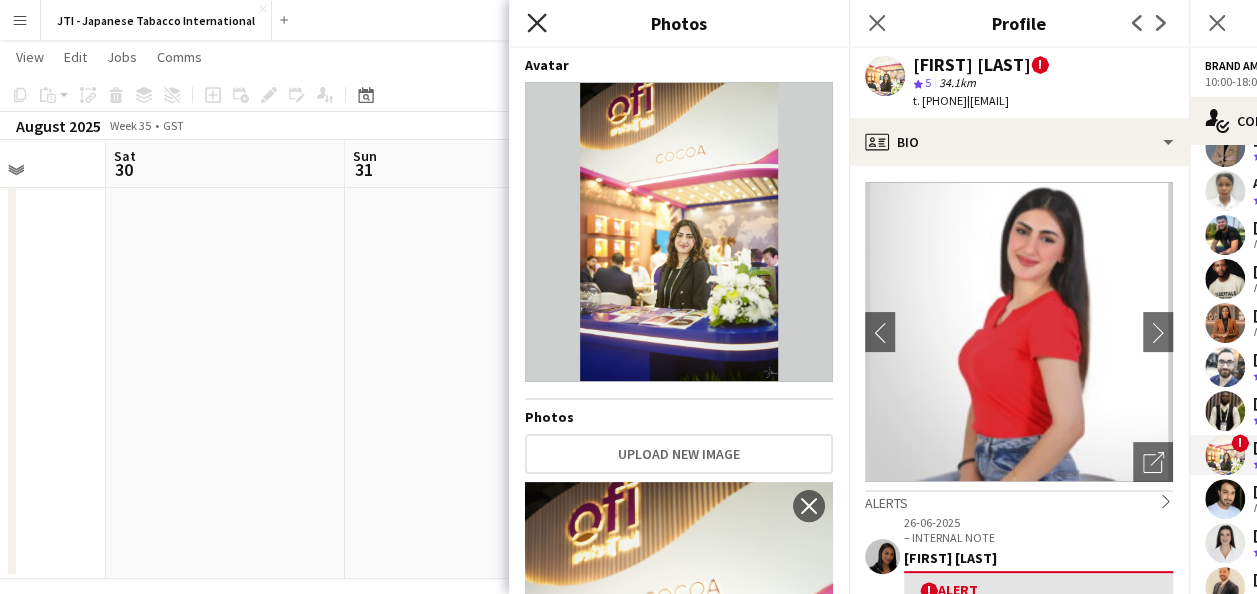 click on "Close pop-in" 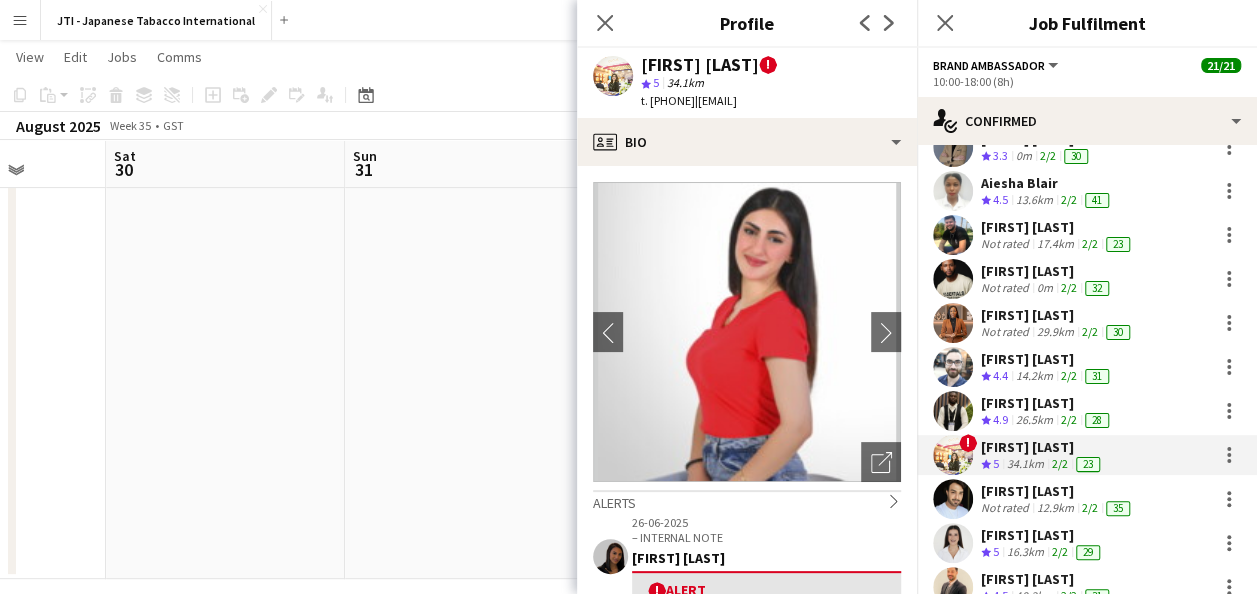 drag, startPoint x: 726, startPoint y: 334, endPoint x: 698, endPoint y: 334, distance: 28 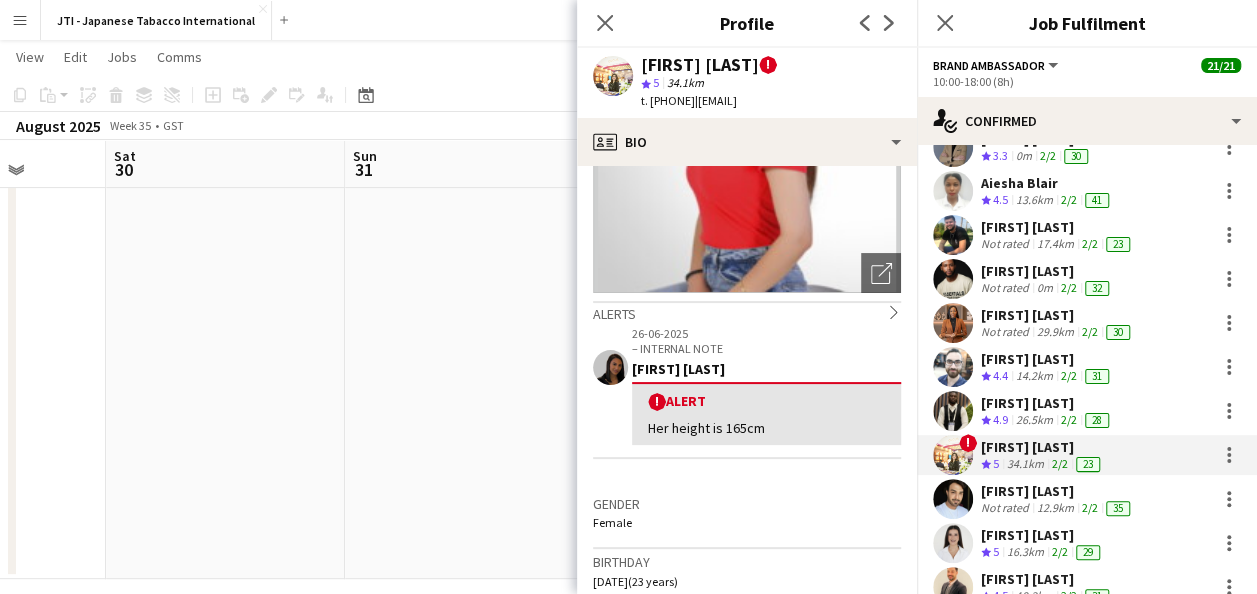 scroll, scrollTop: 190, scrollLeft: 0, axis: vertical 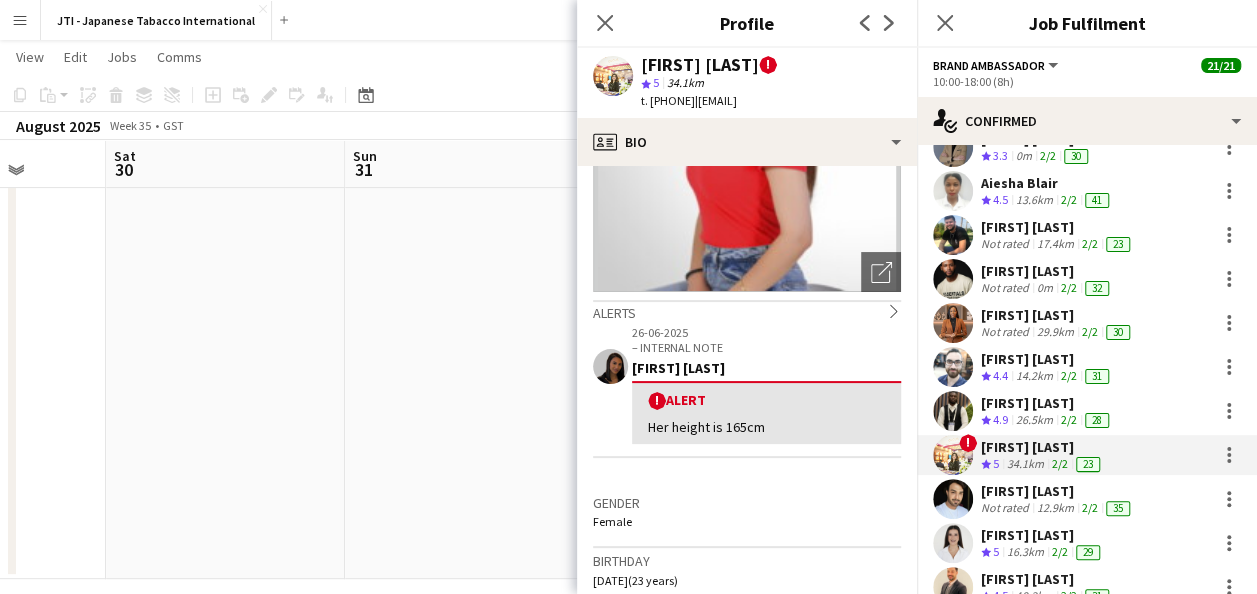 click on "Her height is 165cm" 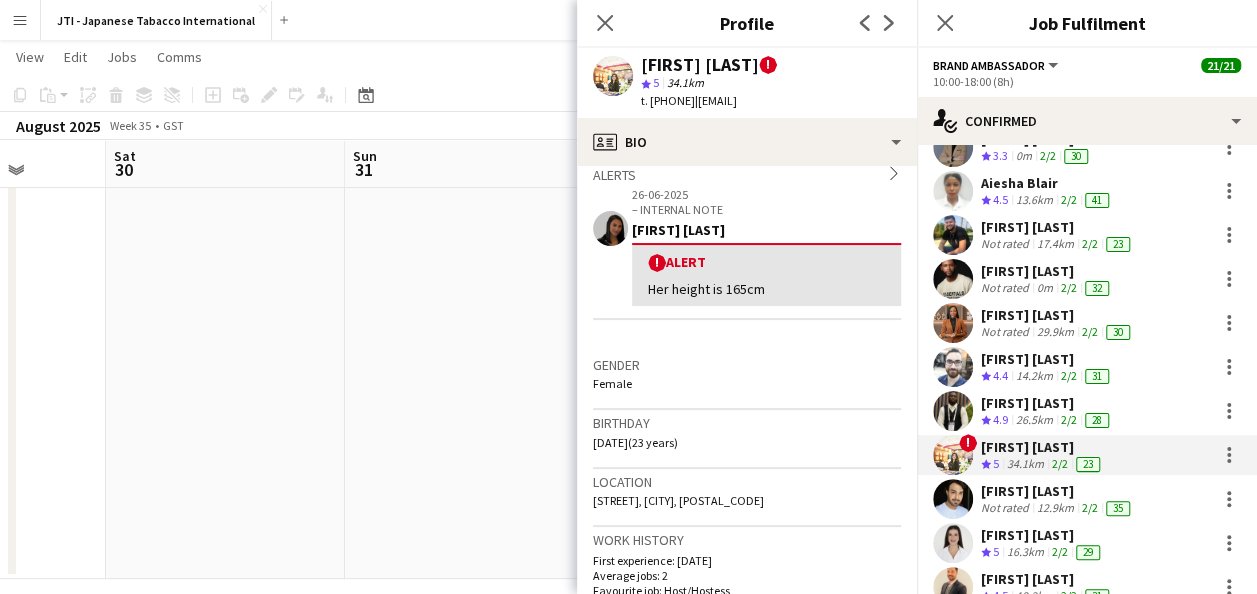 scroll, scrollTop: 0, scrollLeft: 0, axis: both 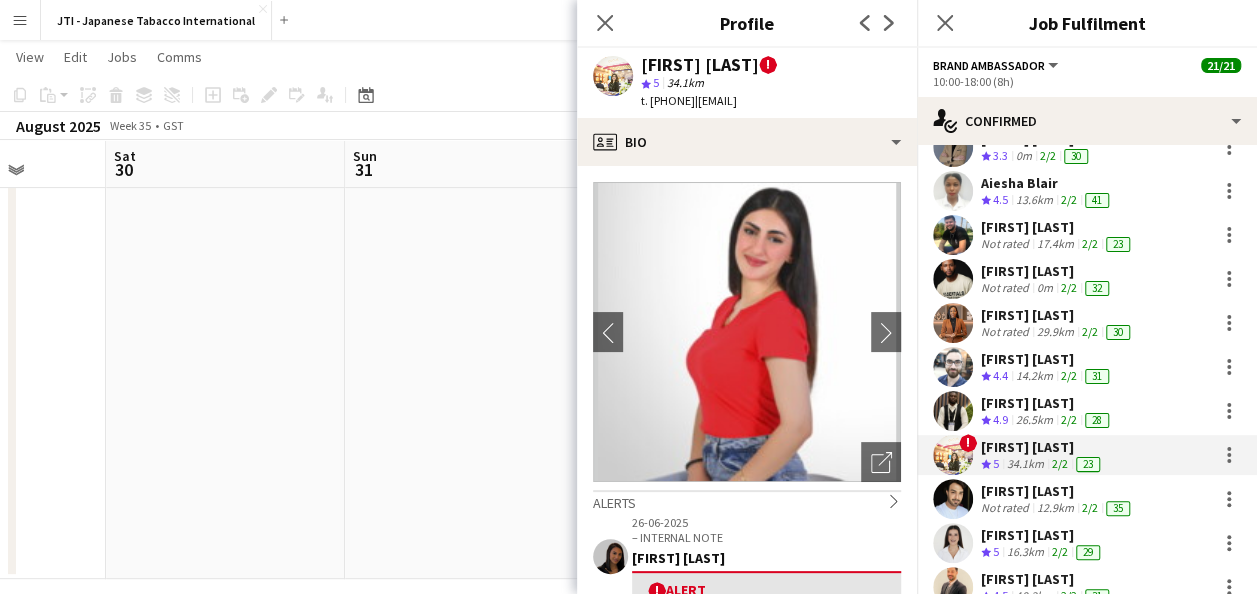 click 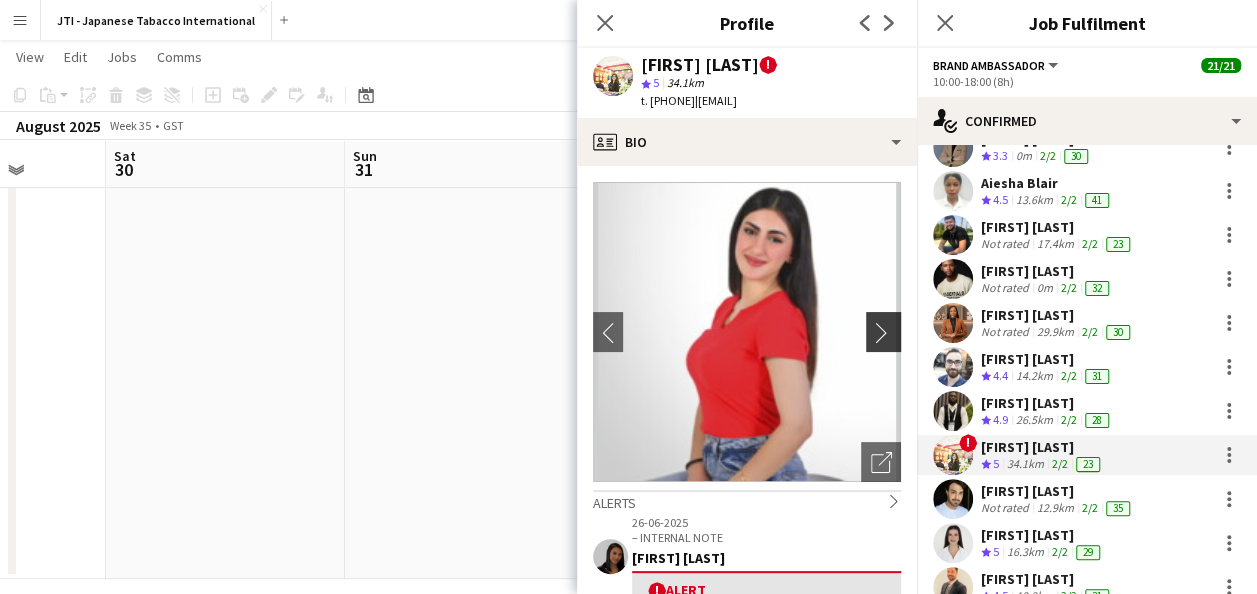 click on "chevron-right" 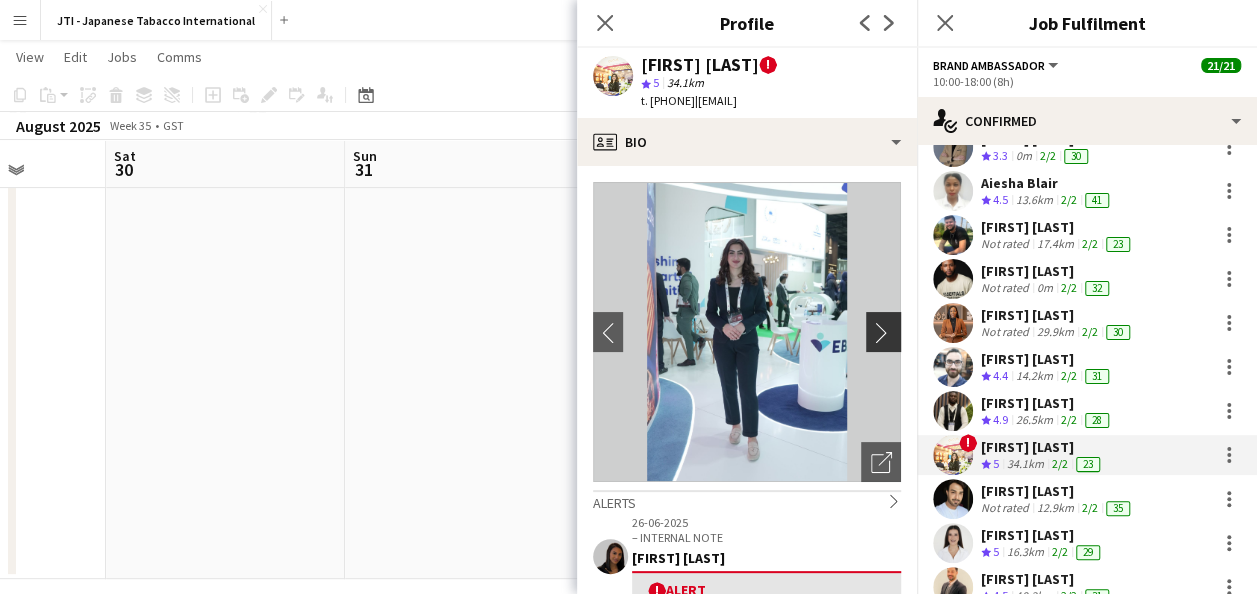 click on "chevron-right" 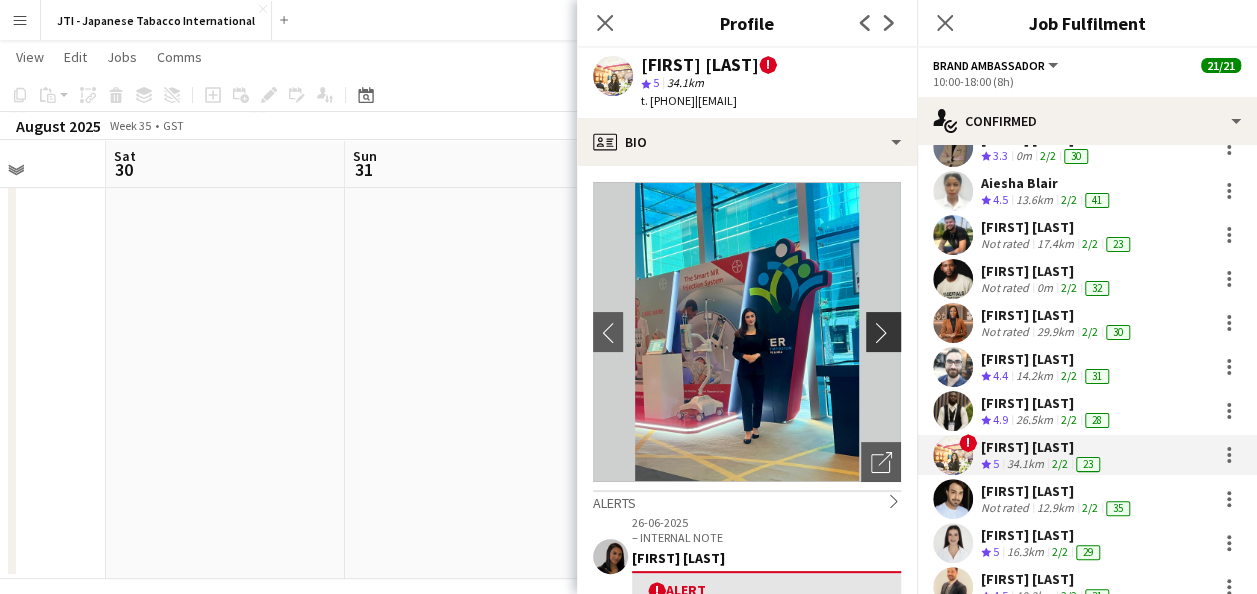 click on "chevron-right" 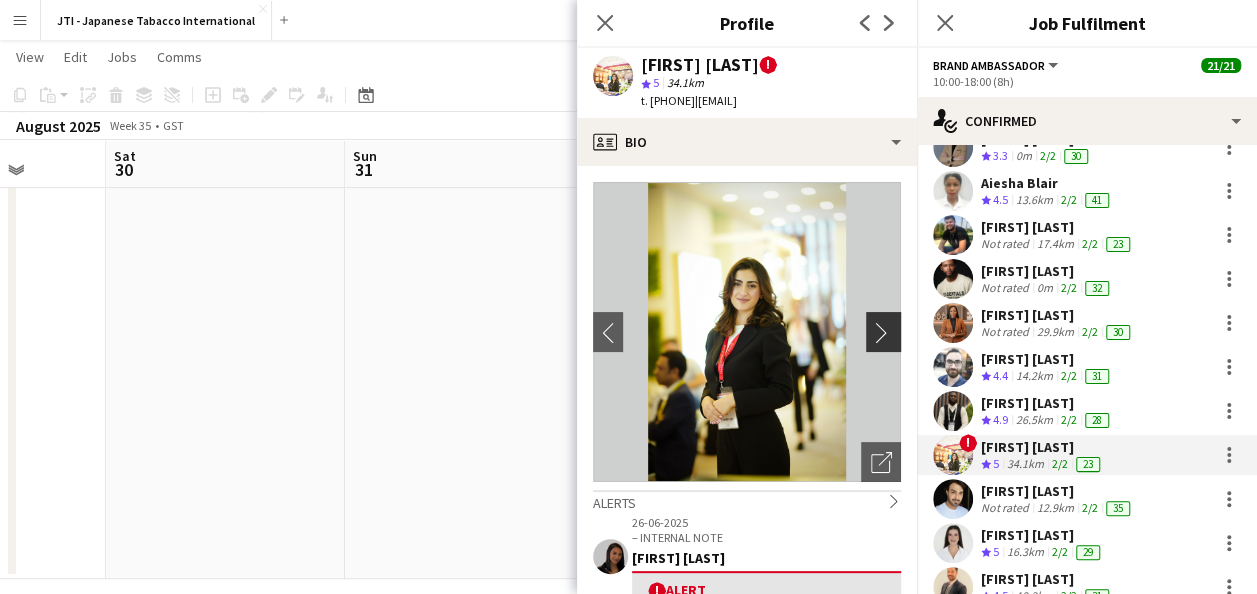 click on "chevron-right" 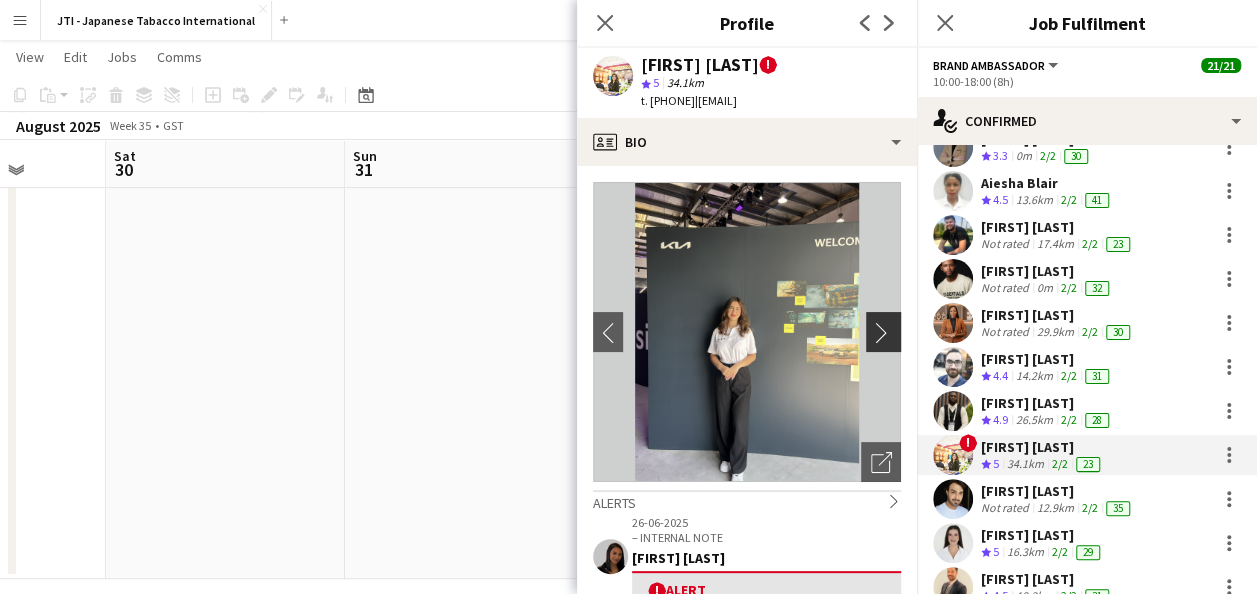 click on "chevron-right" 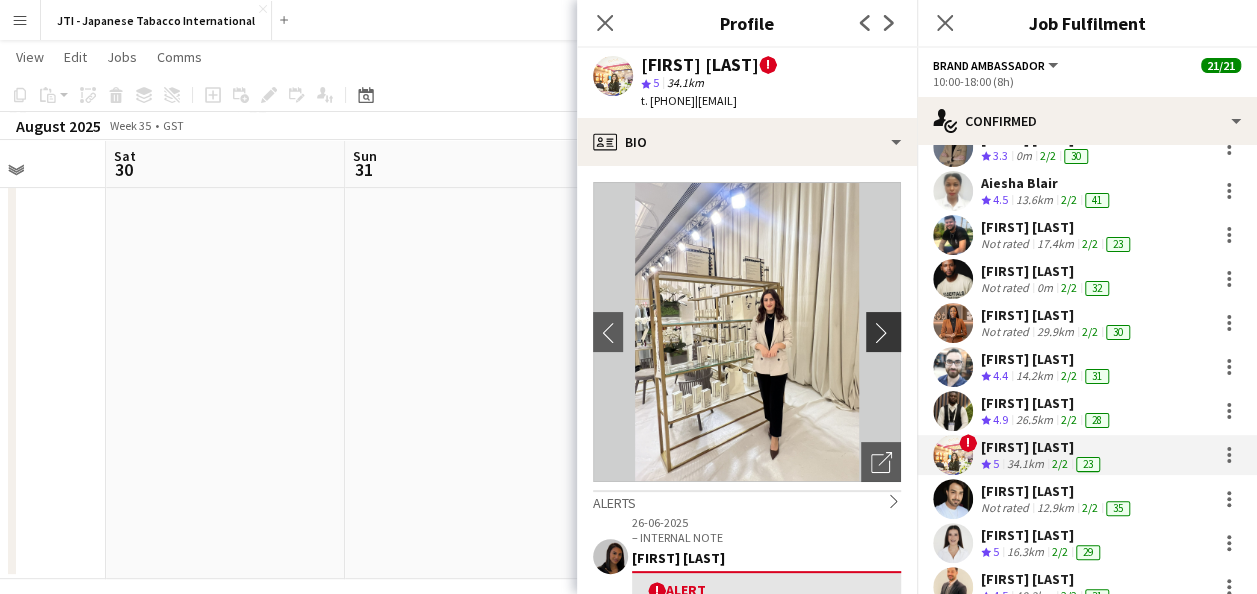 click on "chevron-right" 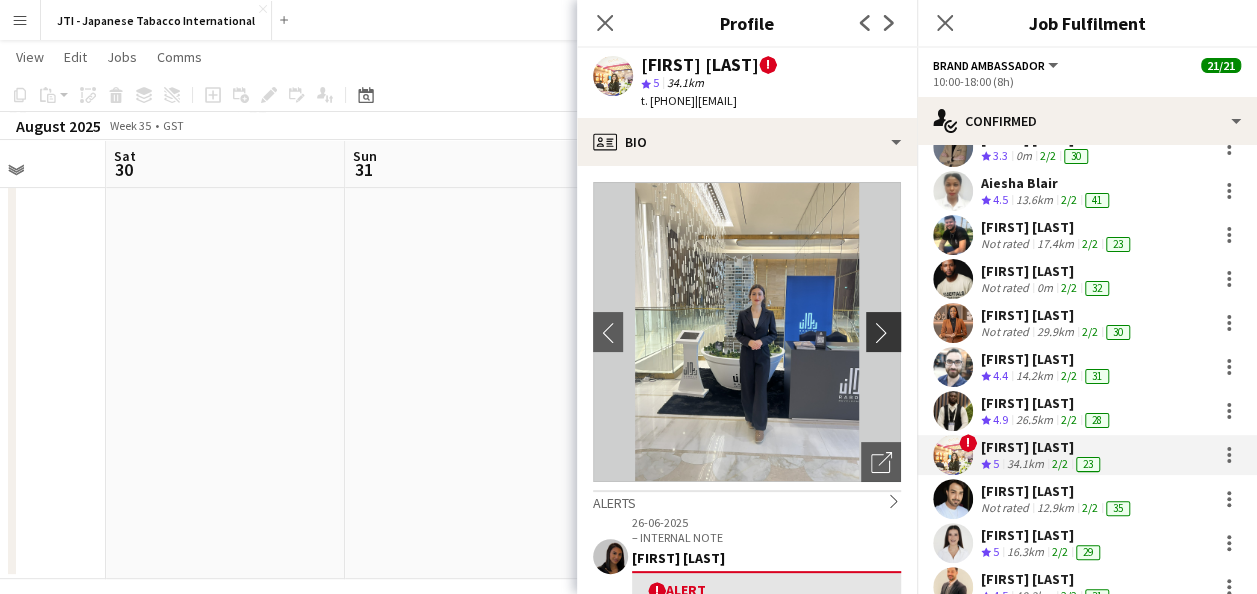 click on "chevron-right" 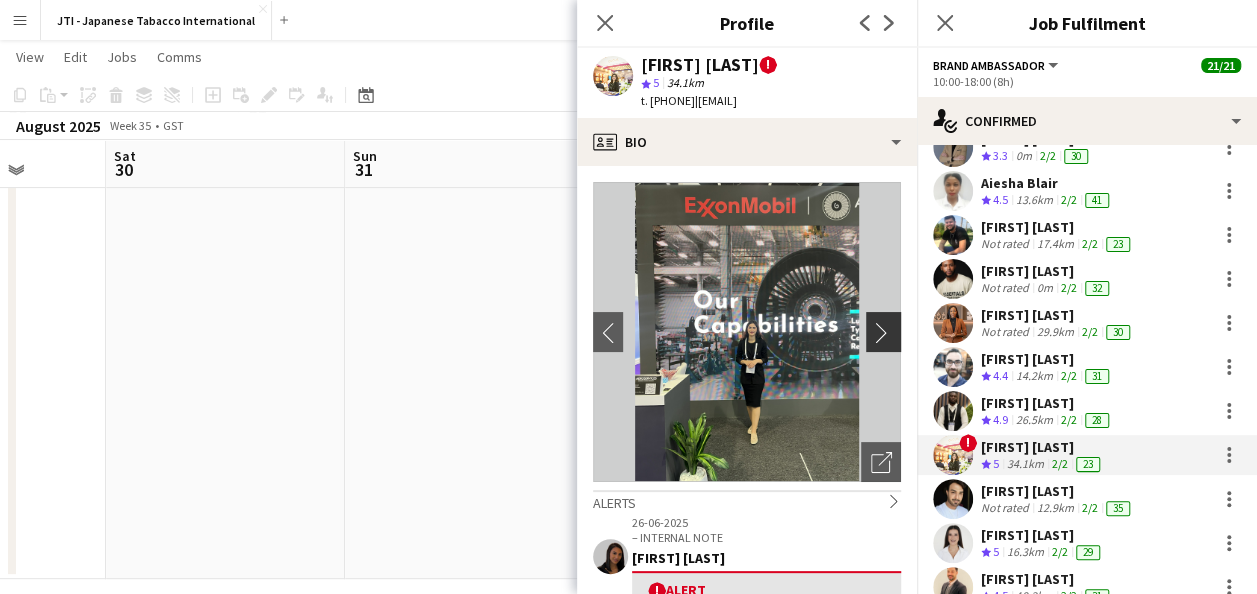 click on "chevron-right" 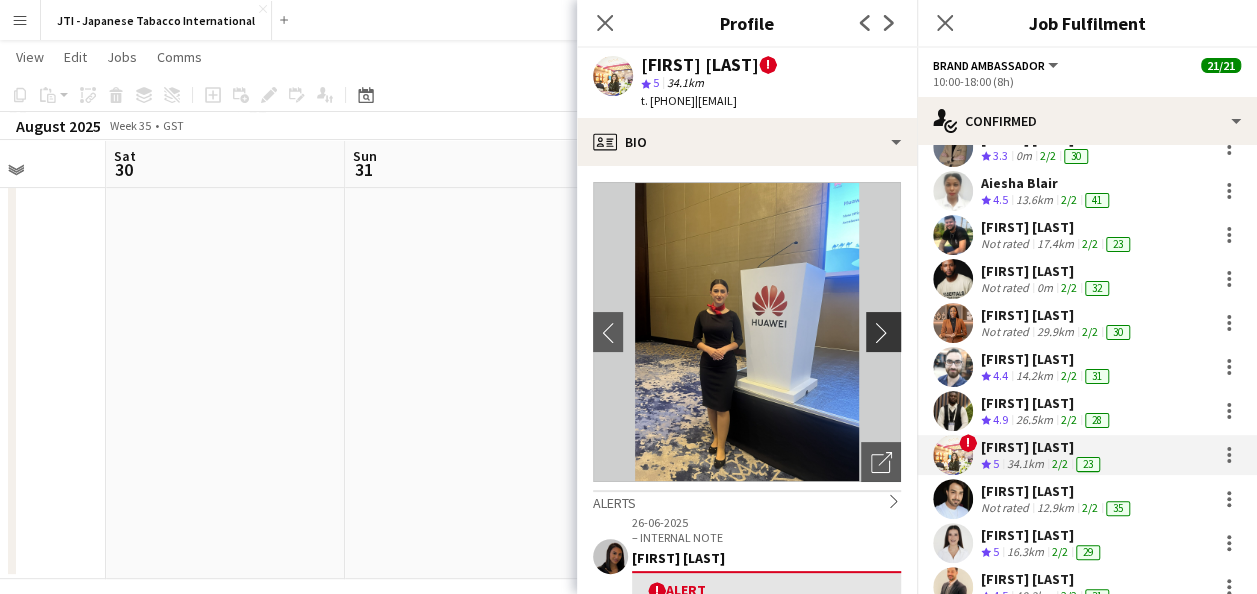 click on "chevron-right" 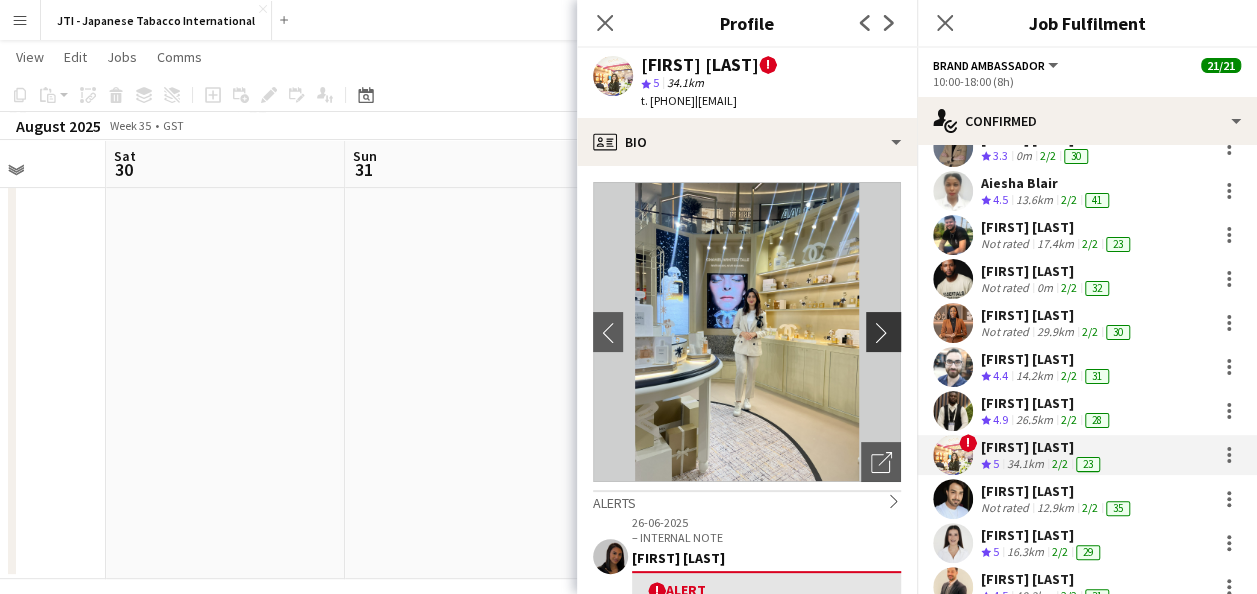 click on "chevron-right" 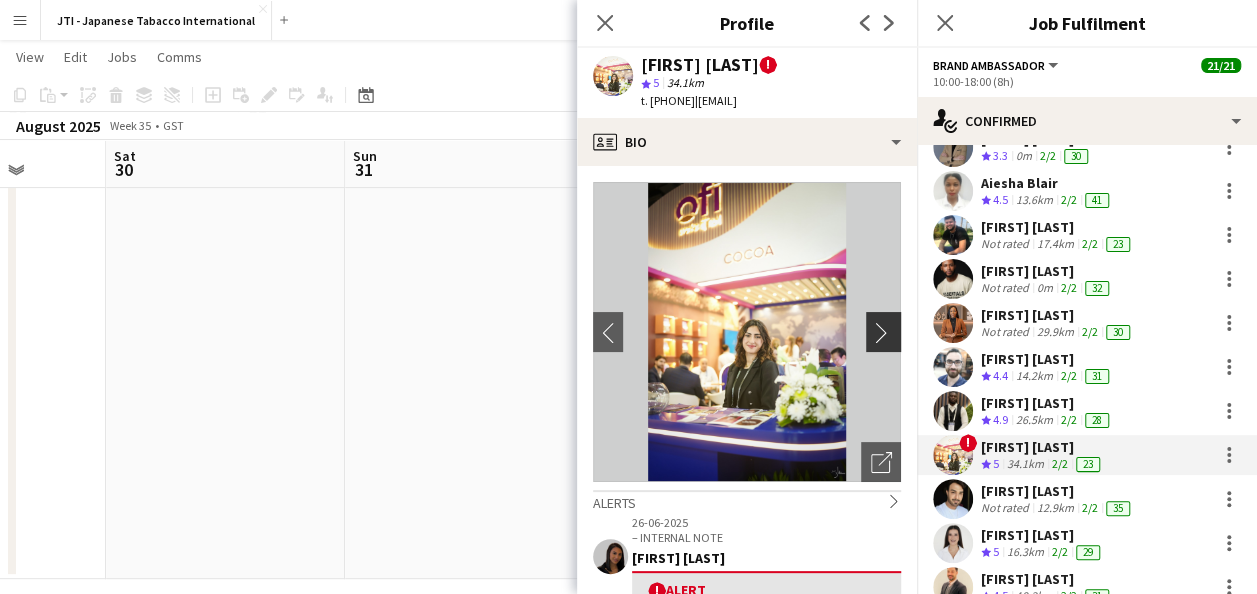 click on "chevron-right" 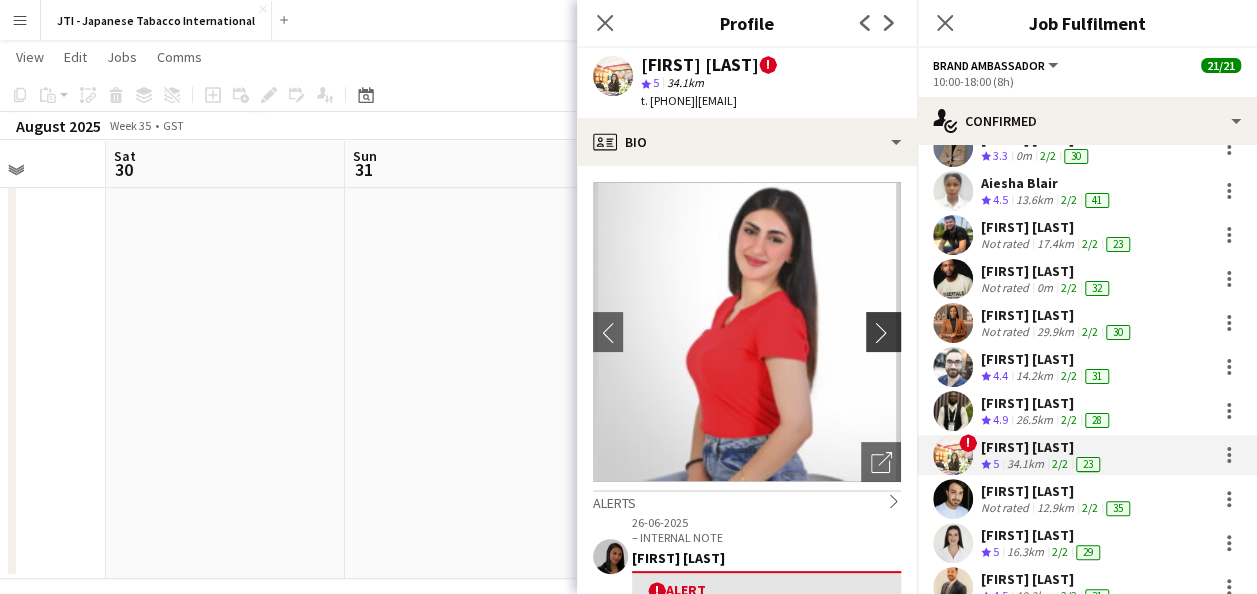 click on "chevron-right" 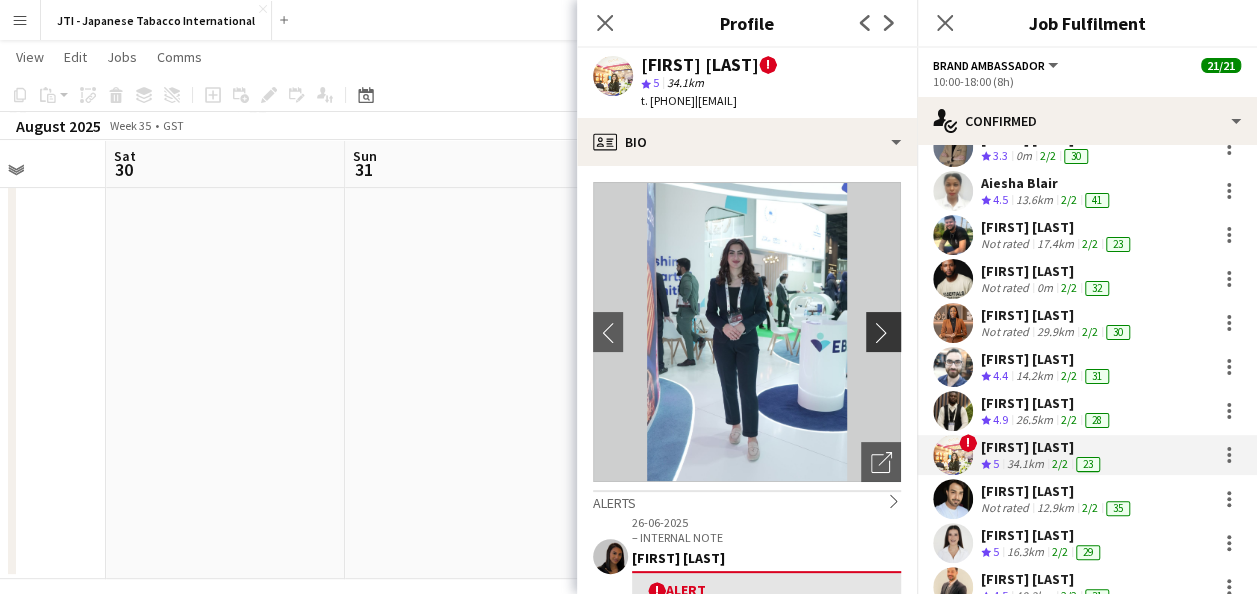click on "chevron-right" 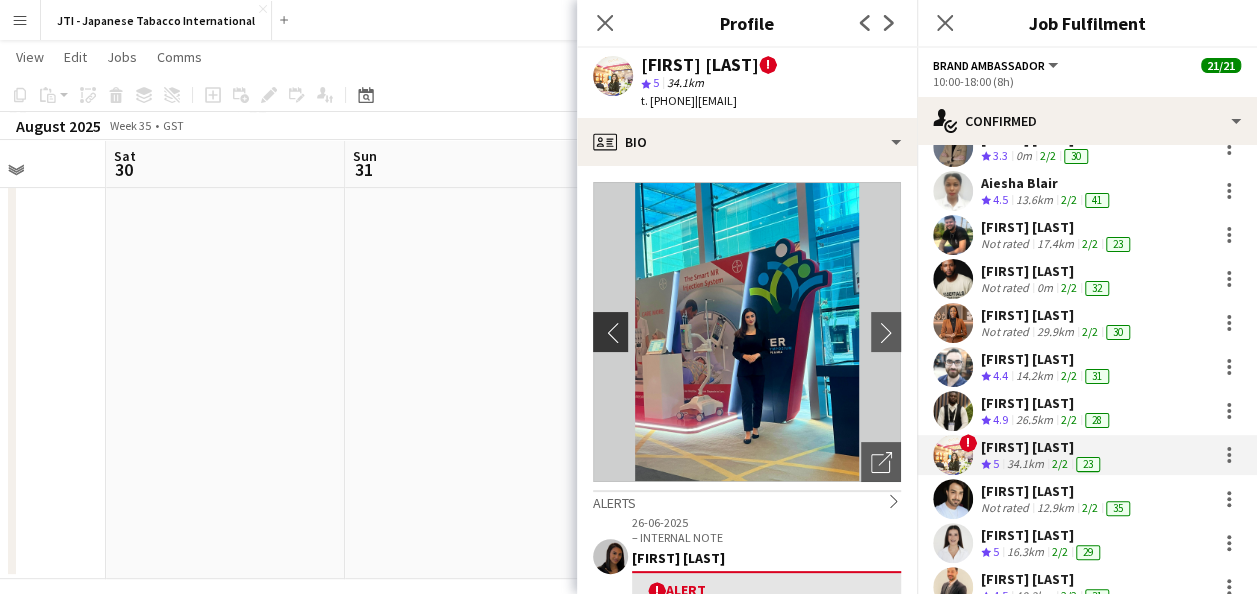 click on "chevron-left" 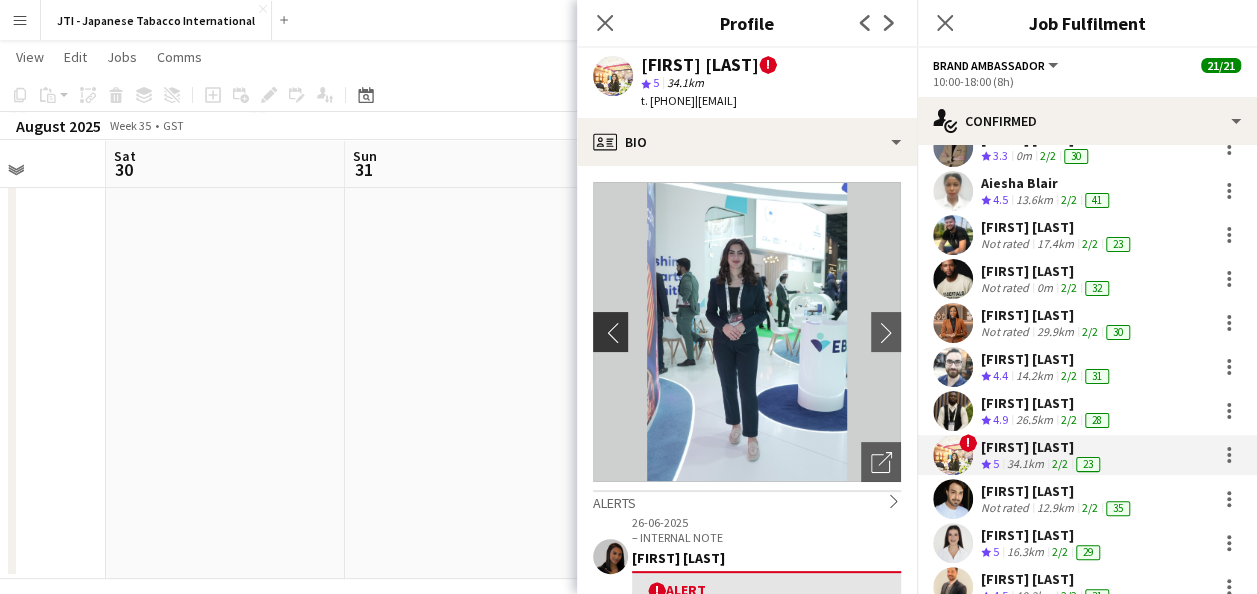 click on "chevron-left" 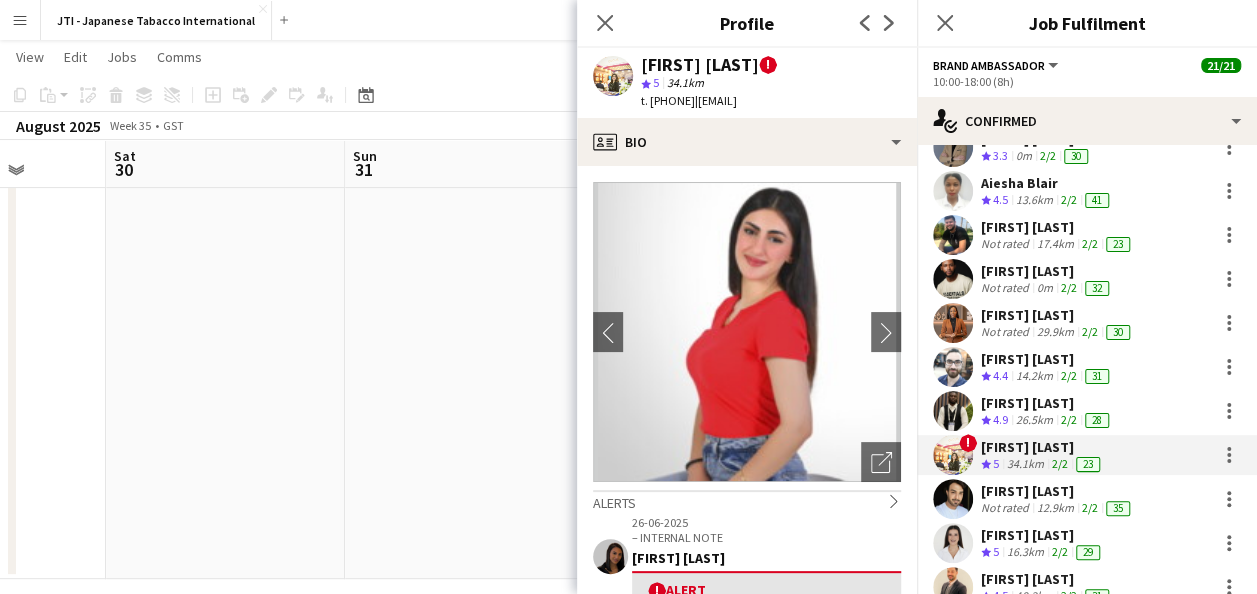 drag, startPoint x: 773, startPoint y: 293, endPoint x: 741, endPoint y: 340, distance: 56.859474 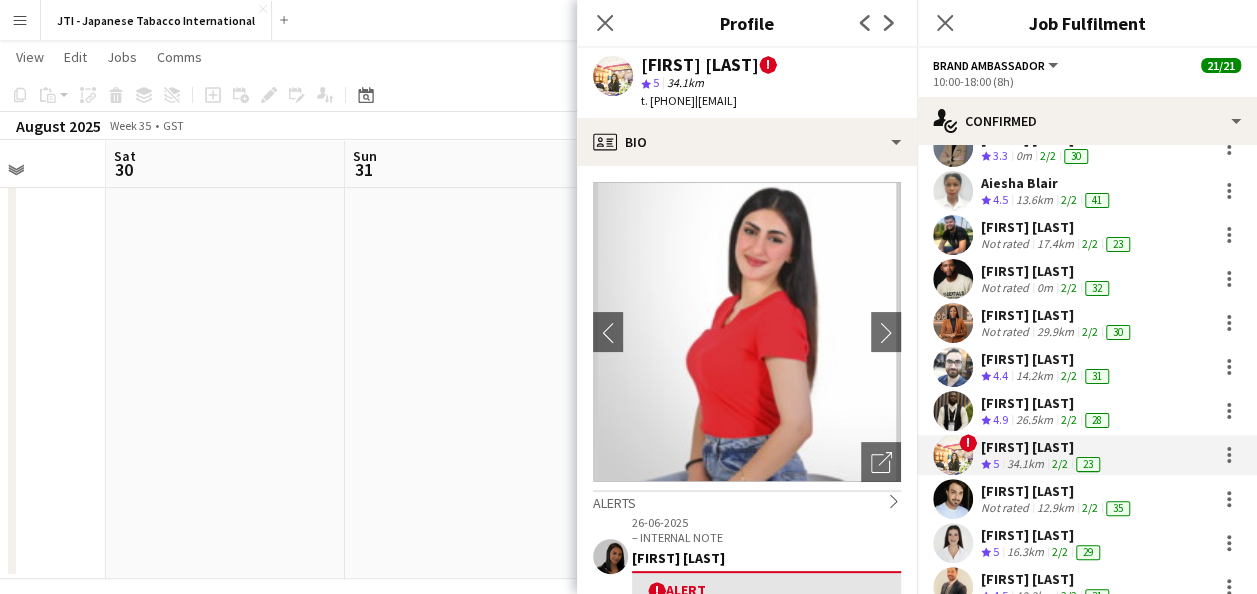 click 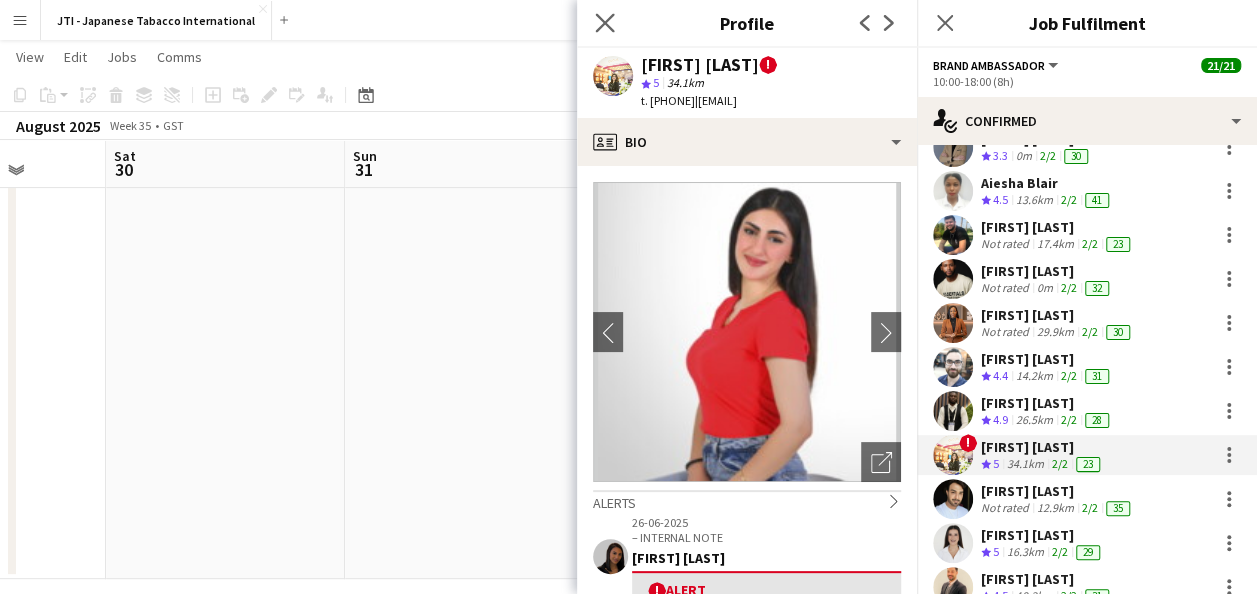 click on "Close pop-in" 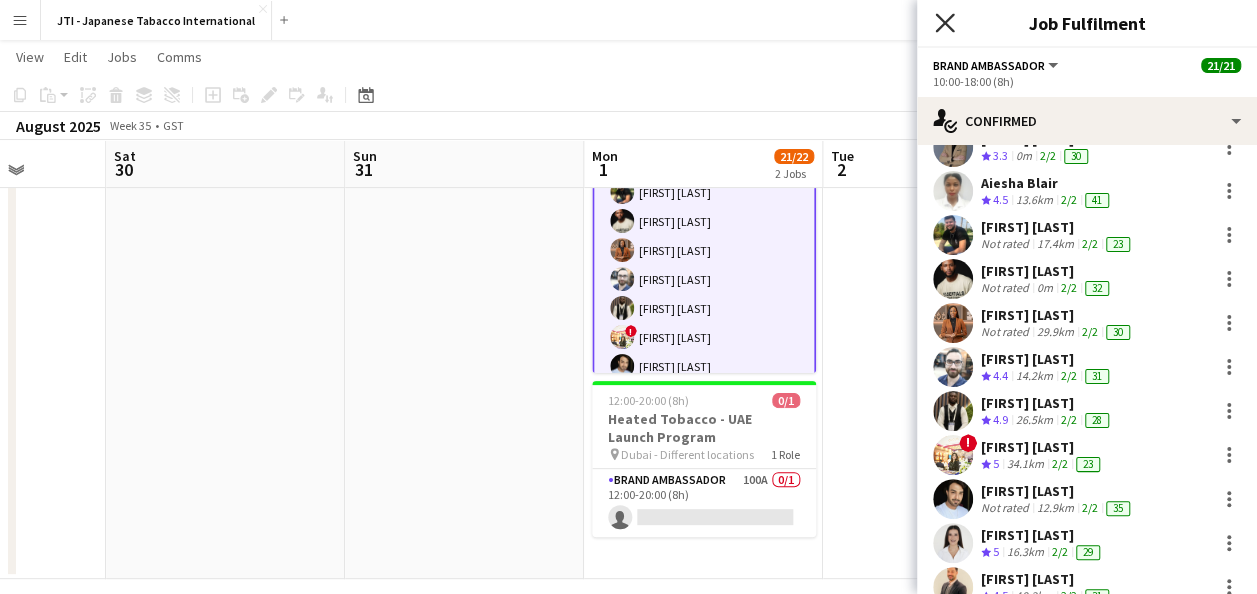 click on "Close pop-in" 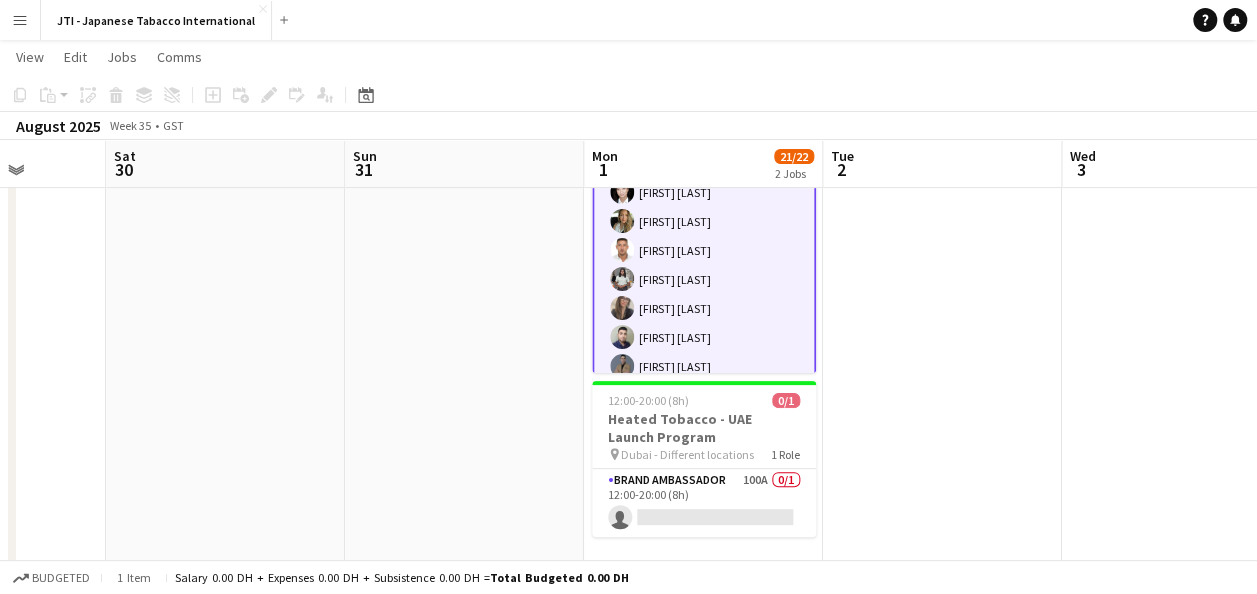 scroll, scrollTop: 0, scrollLeft: 0, axis: both 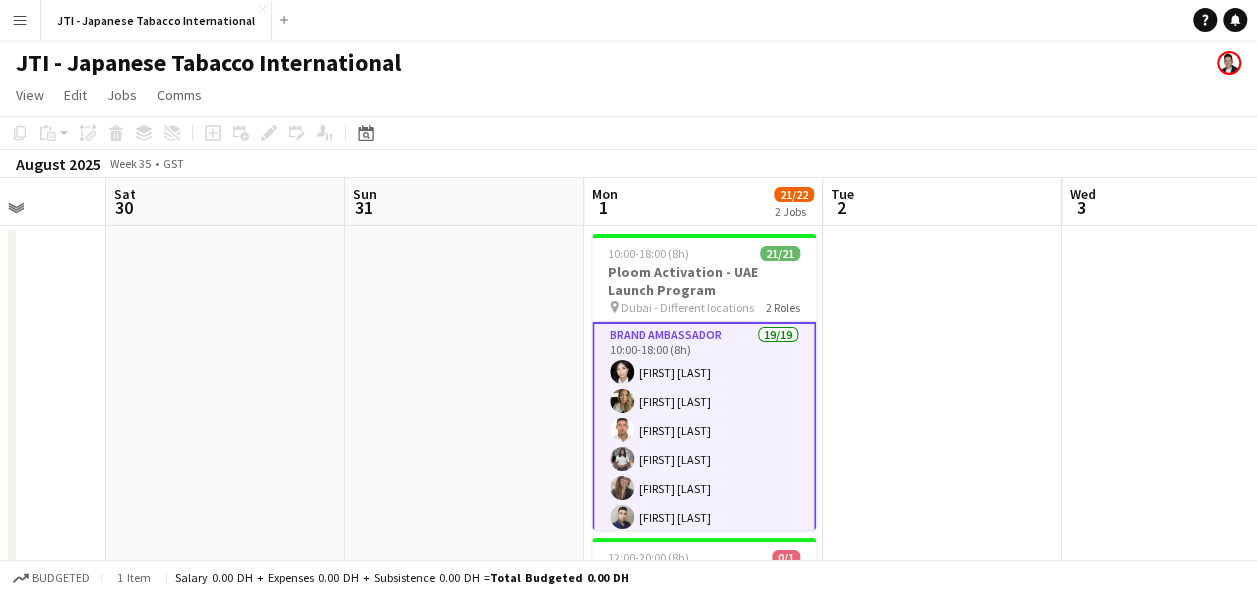 click at bounding box center (942, 481) 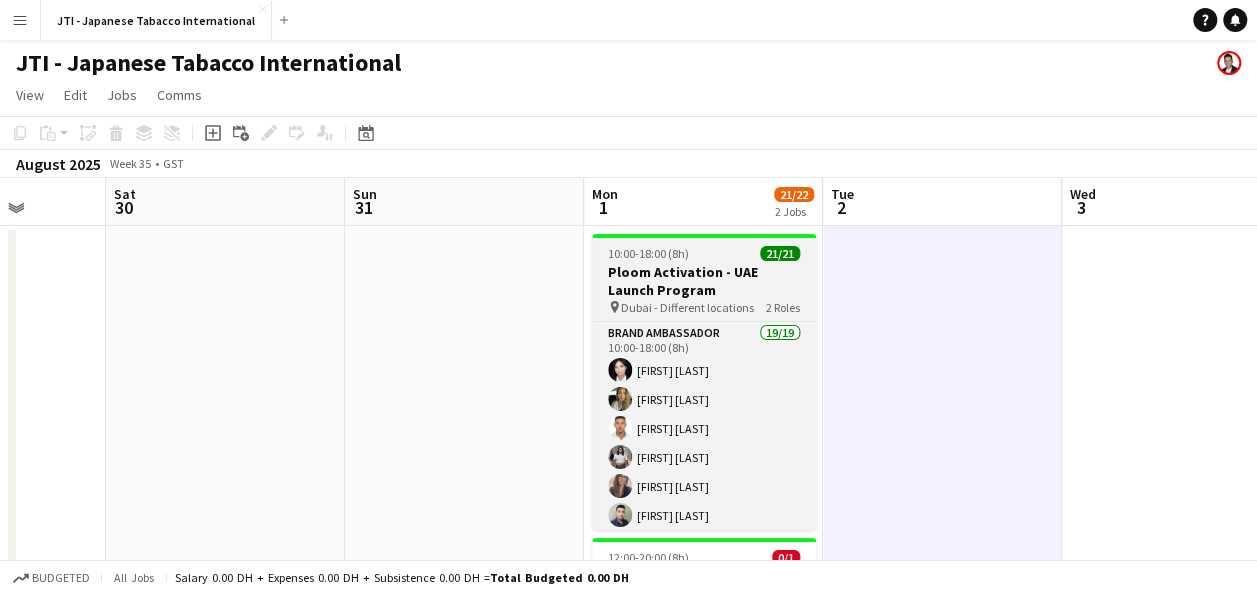 click on "[TIME]-[TIME] ([DURATION])    [NUMBER]/[NUMBER]" at bounding box center (704, 253) 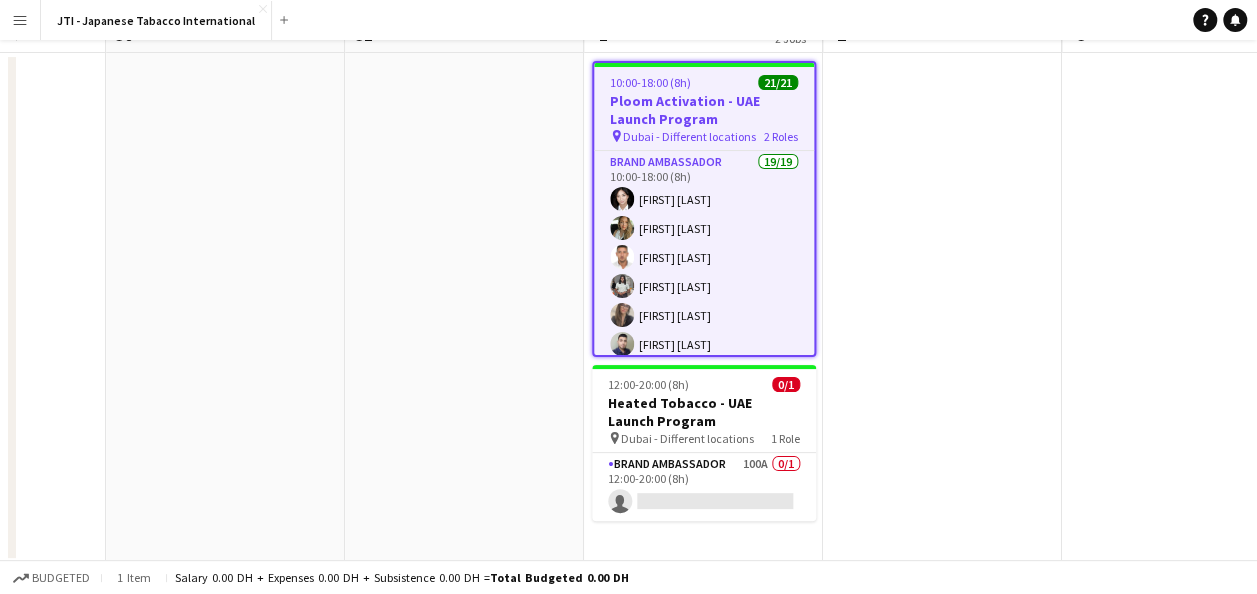scroll, scrollTop: 0, scrollLeft: 0, axis: both 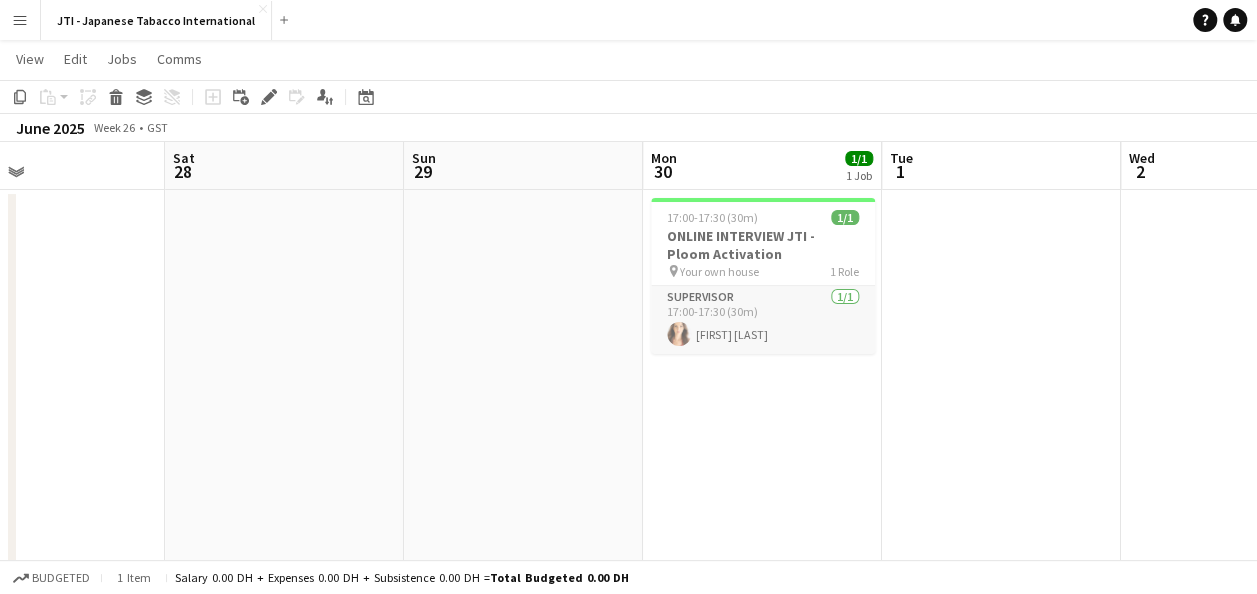 click on "Supervisor   1/1   [TIME]
[FIRST] [LAST]" at bounding box center (763, 320) 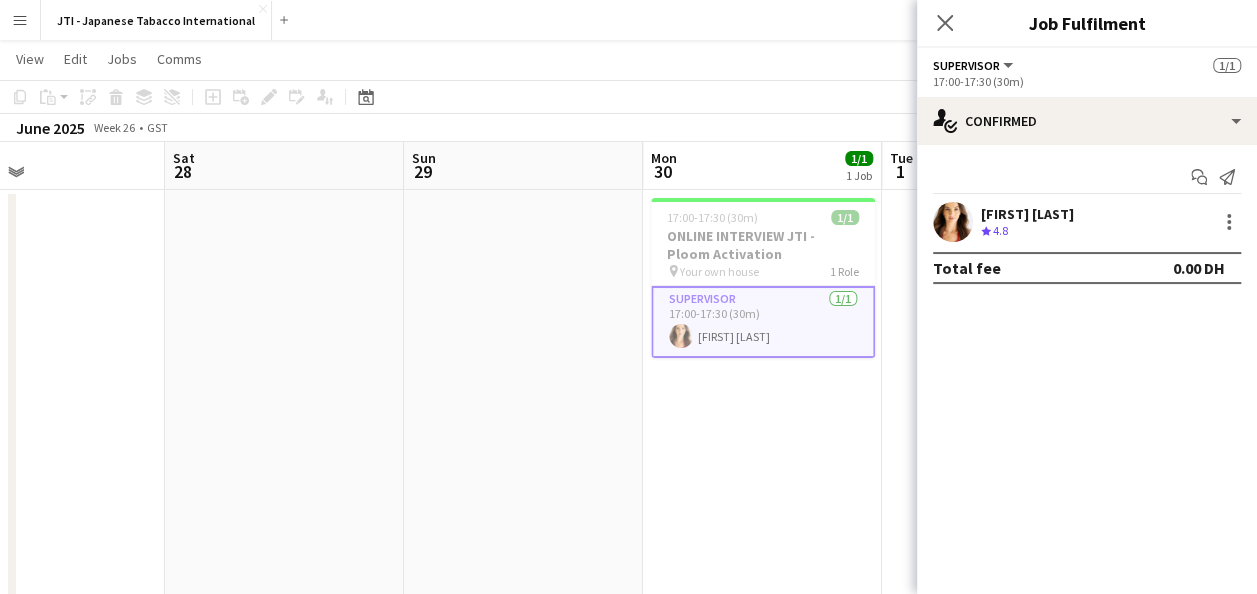click on "Start chat
Send notification
[FIRST] [LAST]
Crew rating
4.8   Total fee   0.00 DH" at bounding box center [1087, 222] 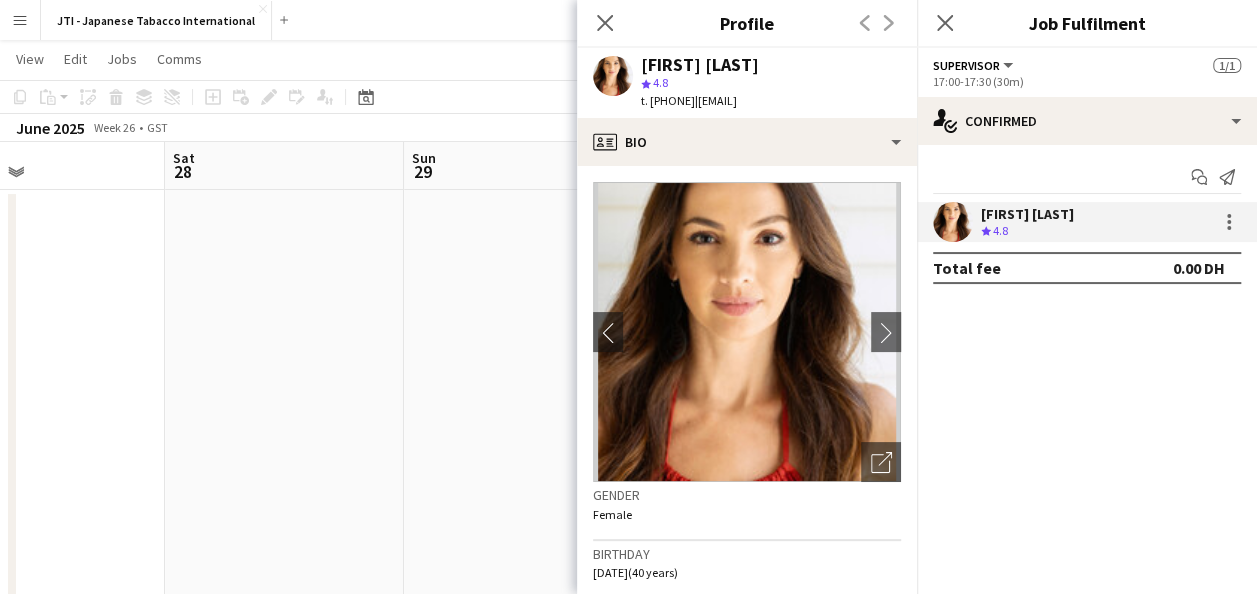 drag, startPoint x: 727, startPoint y: 101, endPoint x: 650, endPoint y: 101, distance: 77 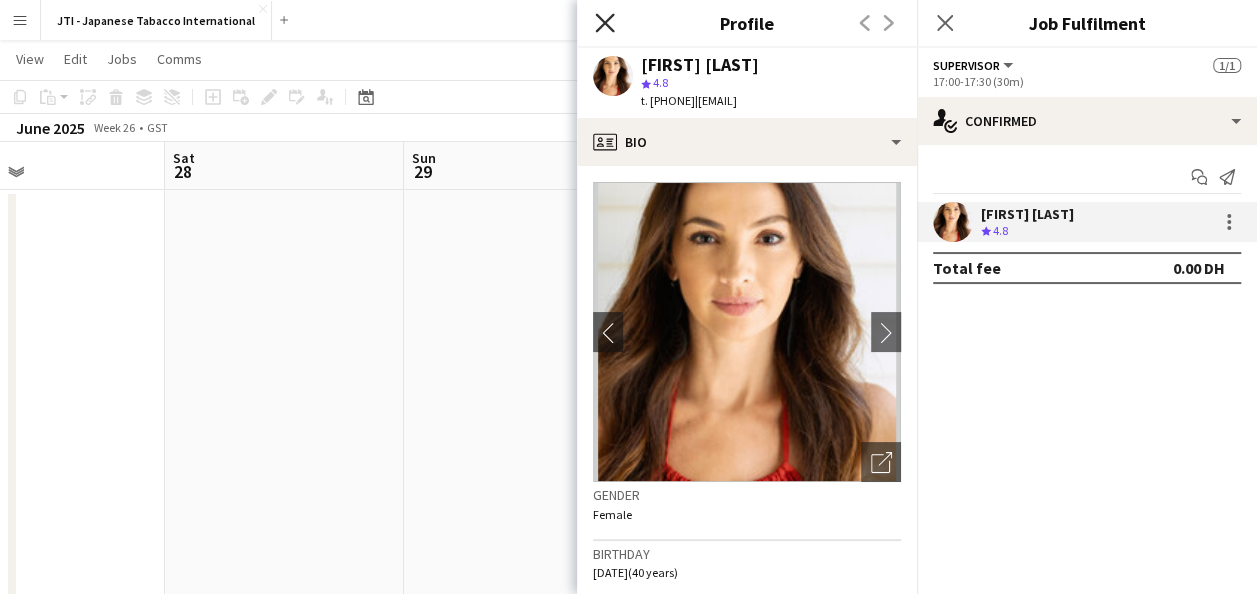 click 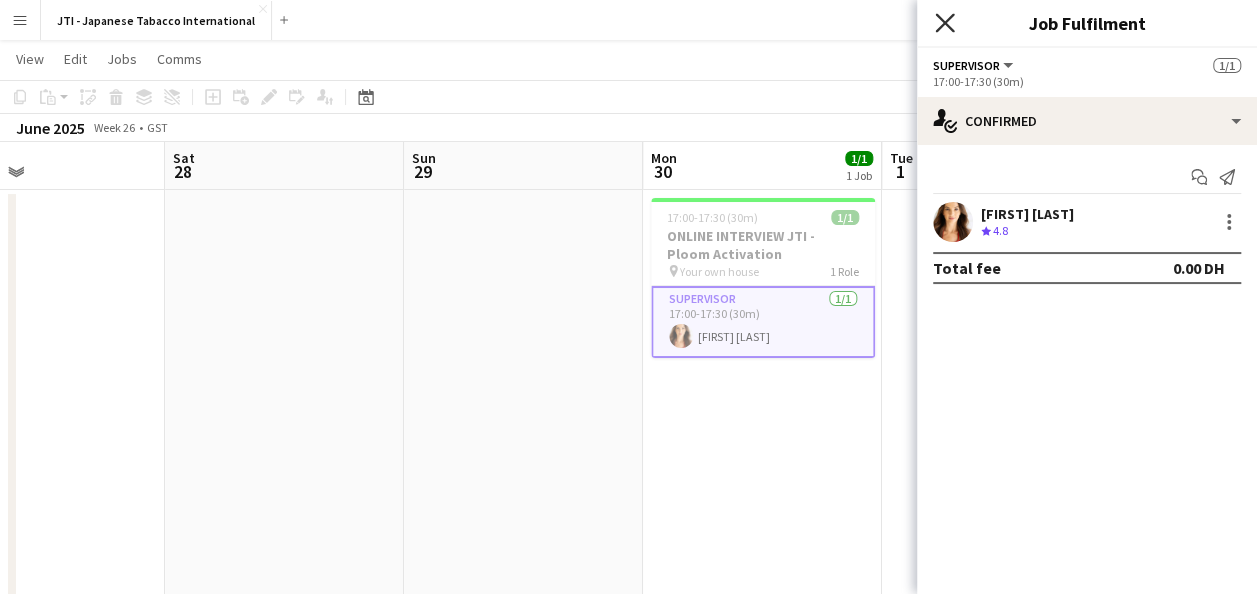 click on "Close pop-in" 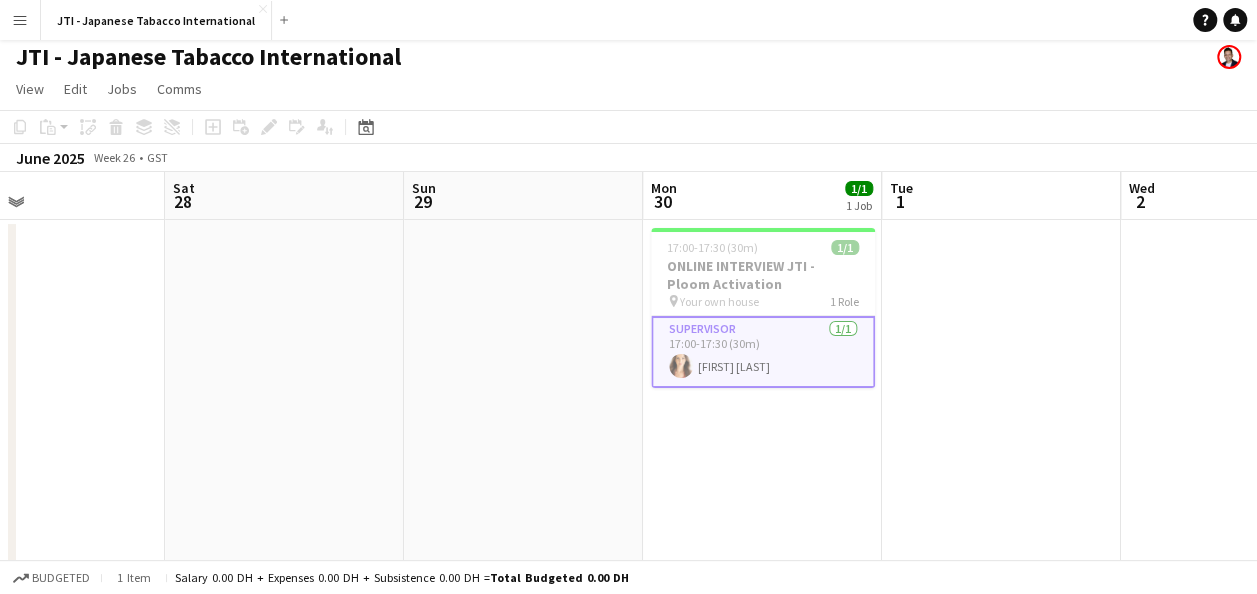scroll, scrollTop: 0, scrollLeft: 0, axis: both 